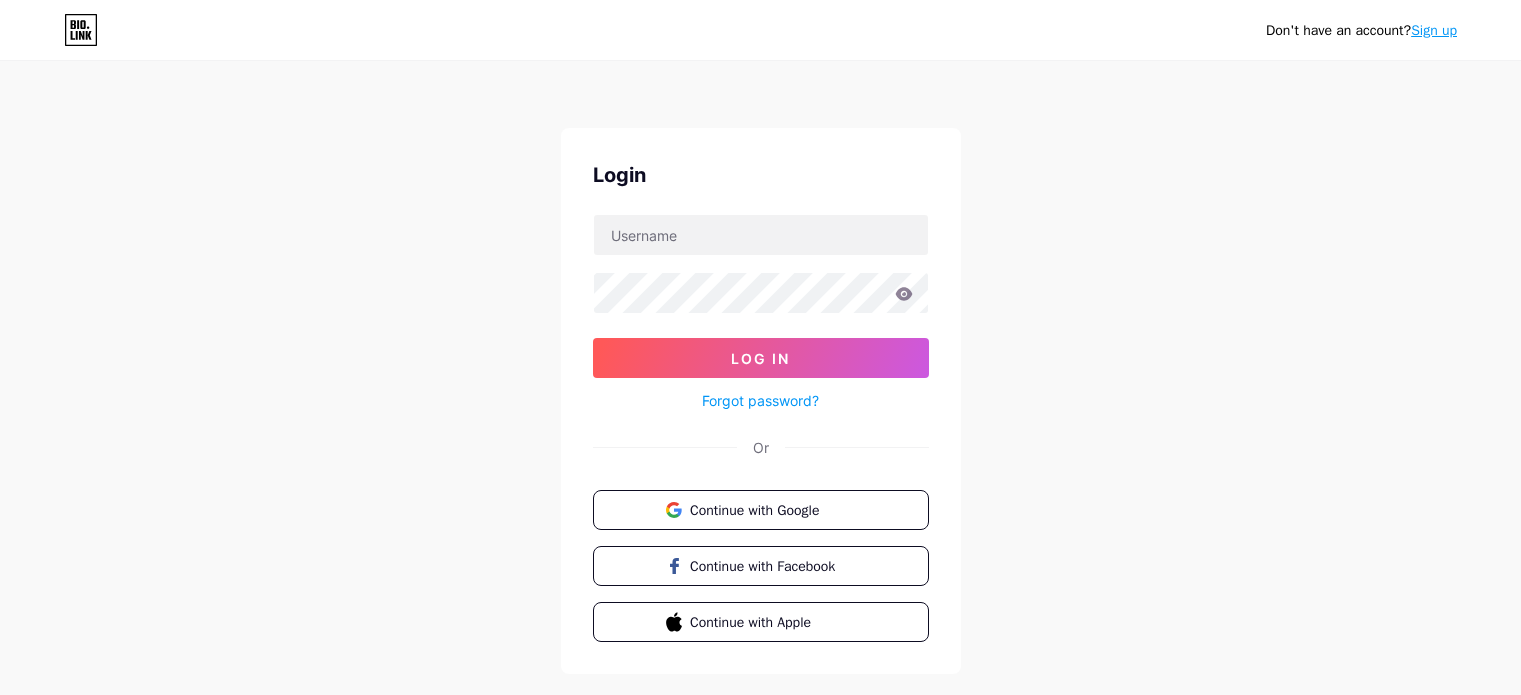 scroll, scrollTop: 0, scrollLeft: 0, axis: both 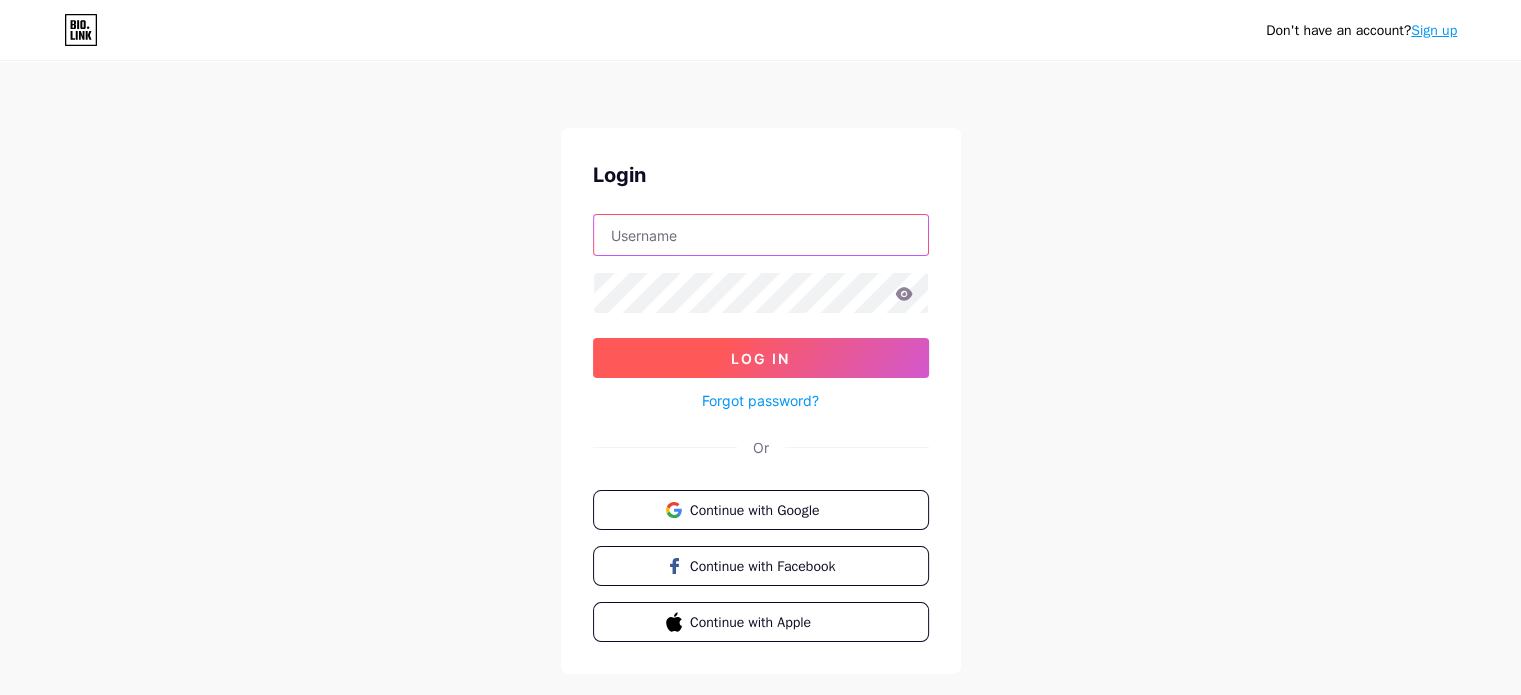 type on "[USERNAME]@gmx.de" 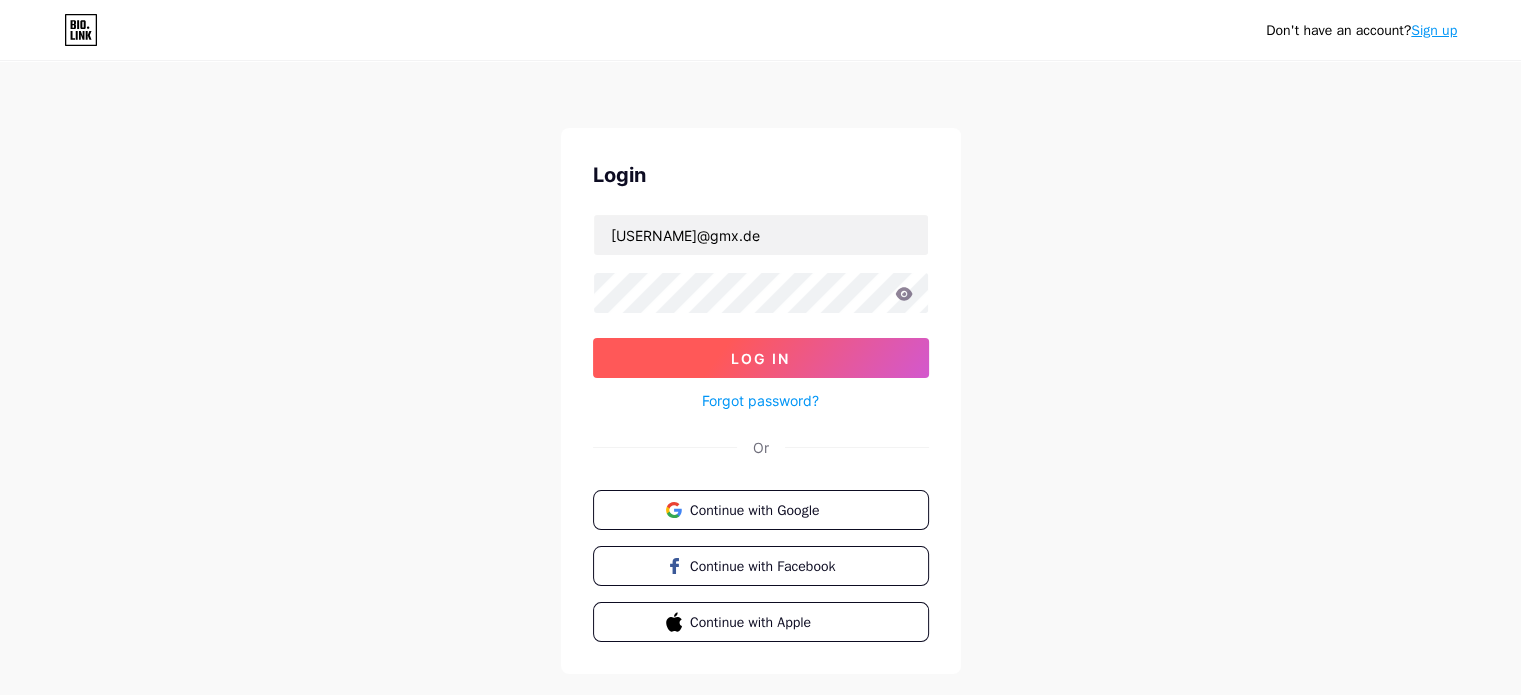 click on "Log In" at bounding box center [760, 358] 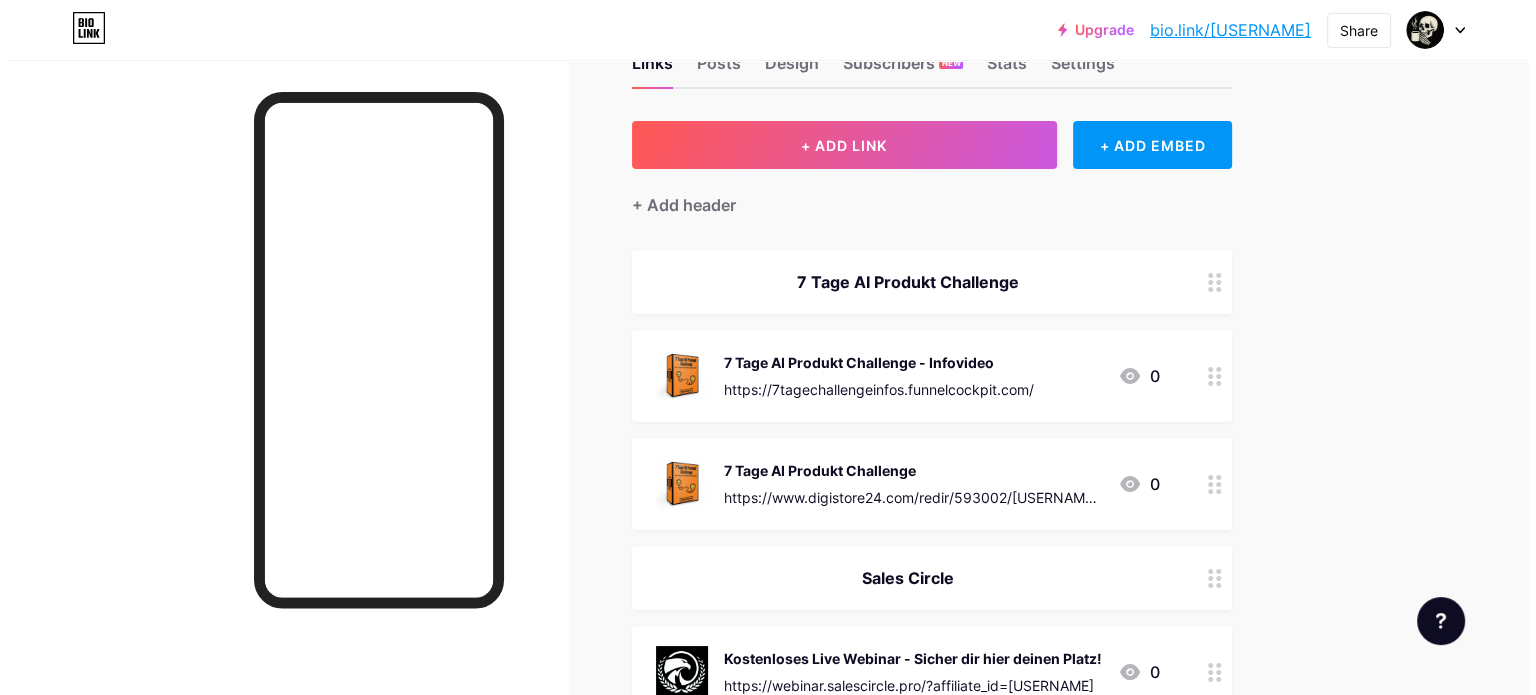 scroll, scrollTop: 100, scrollLeft: 0, axis: vertical 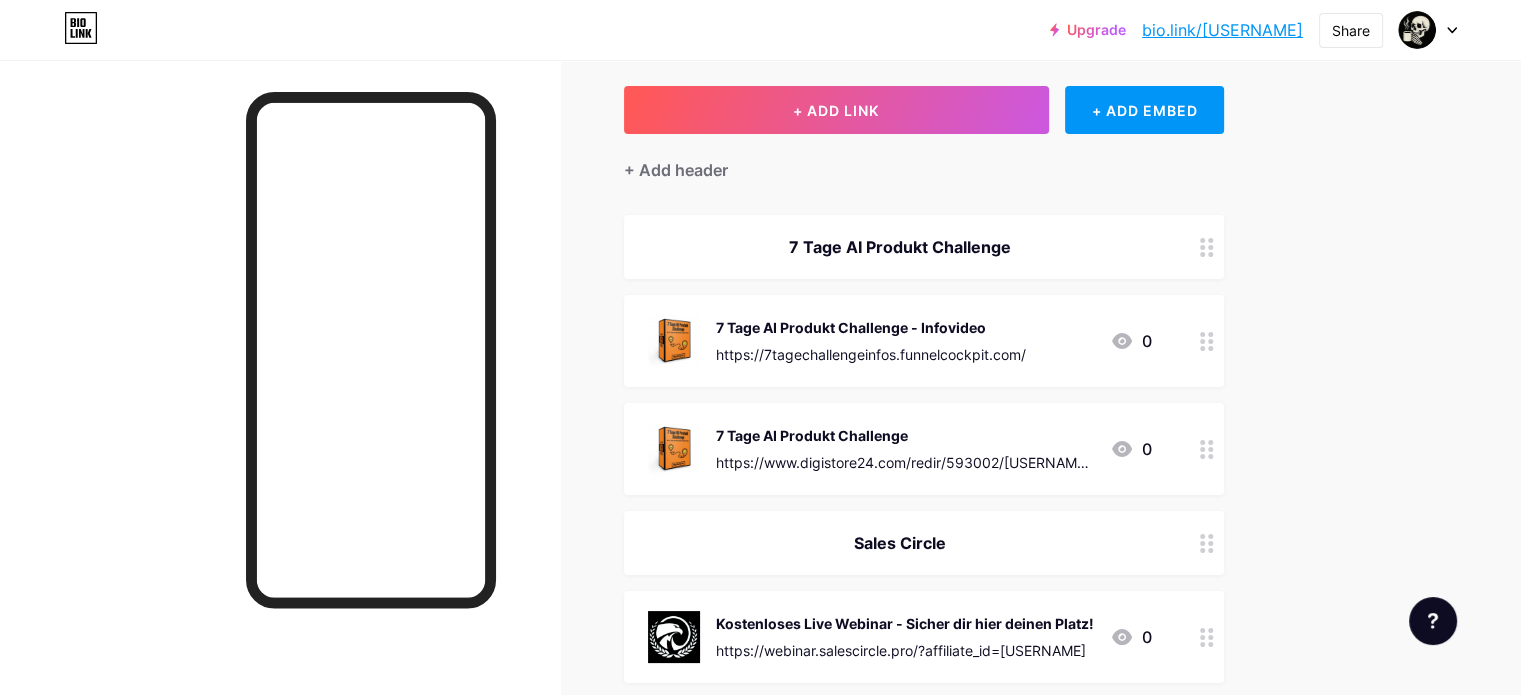 click on "Kostenloses Live Webinar - Sicher dir hier deinen Platz!
https://webinar.salescircle.pro/?affiliate_id=[USERNAME]" at bounding box center (905, 637) 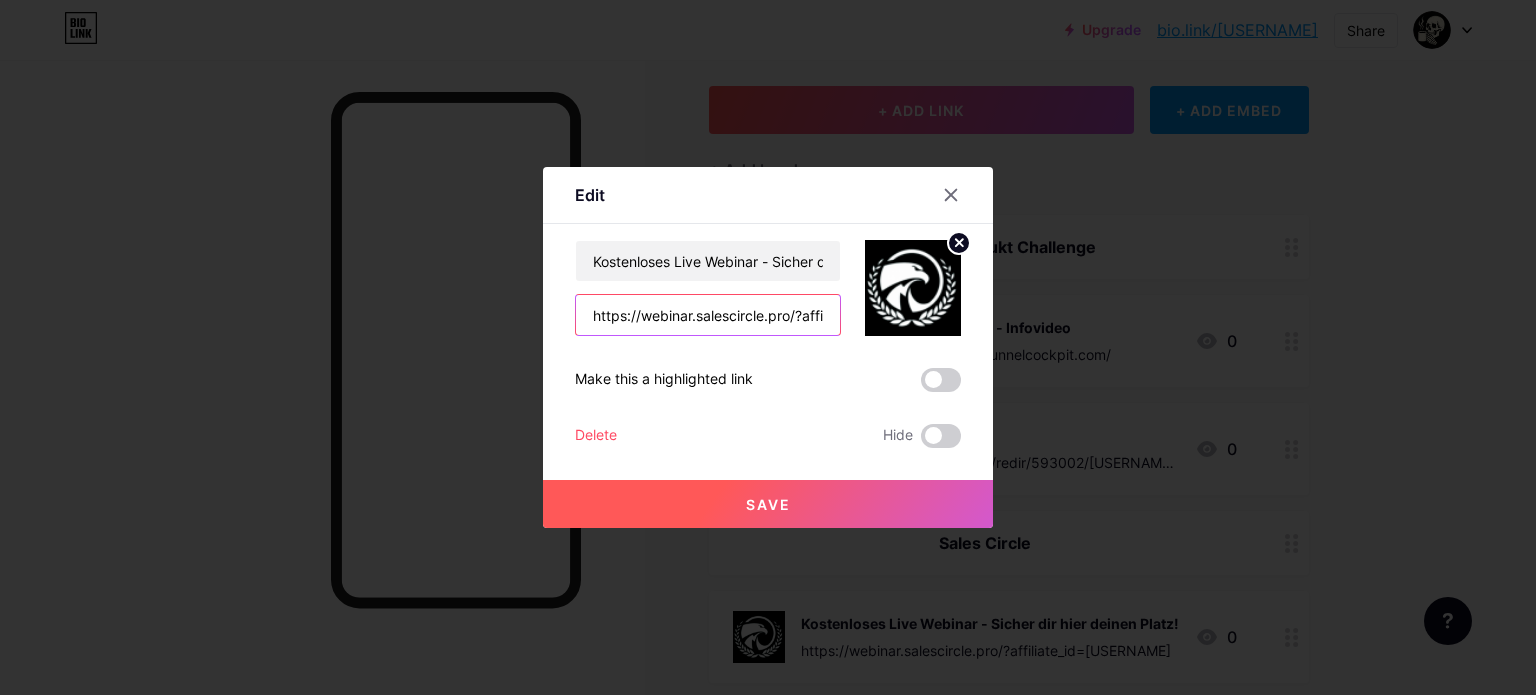 click on "https://webinar.salescircle.pro/?affiliate_id=[USERNAME]" at bounding box center (708, 315) 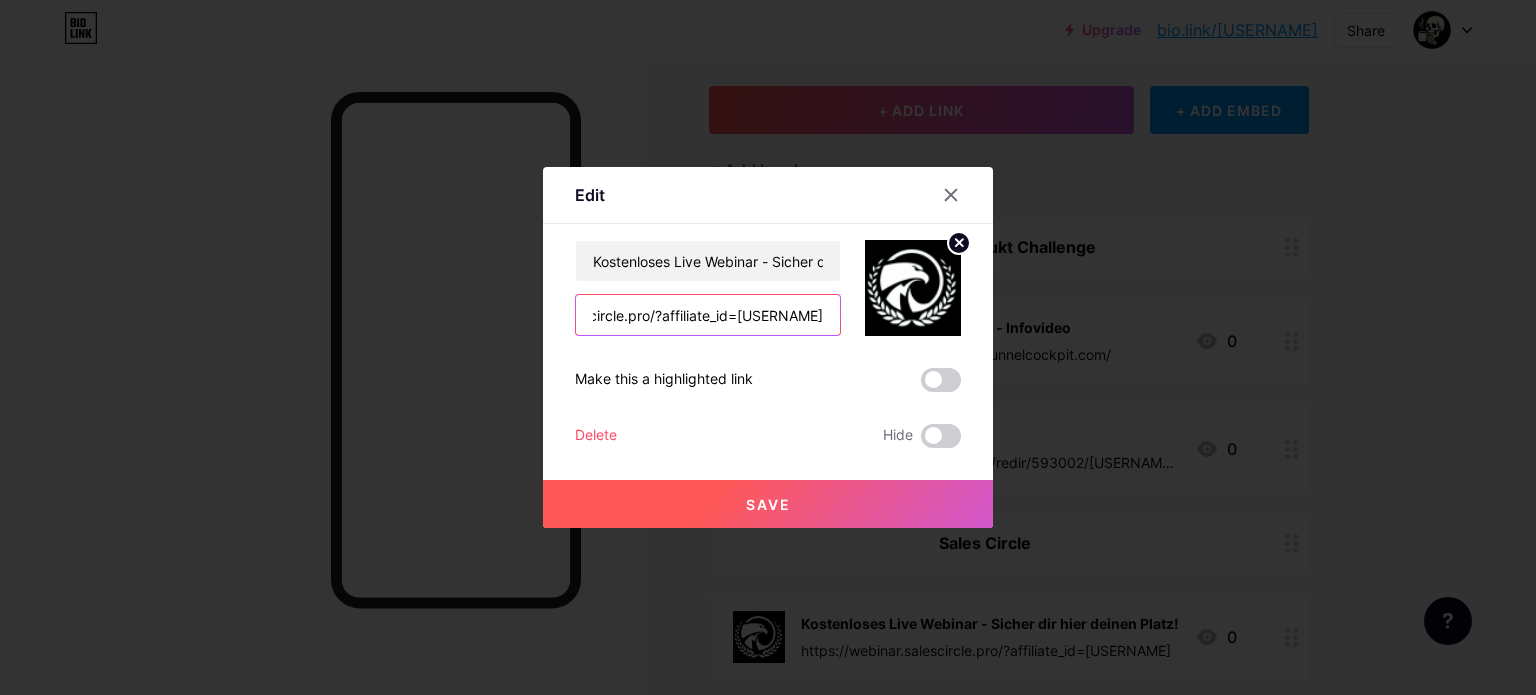 drag, startPoint x: 579, startPoint y: 310, endPoint x: 896, endPoint y: 319, distance: 317.12775 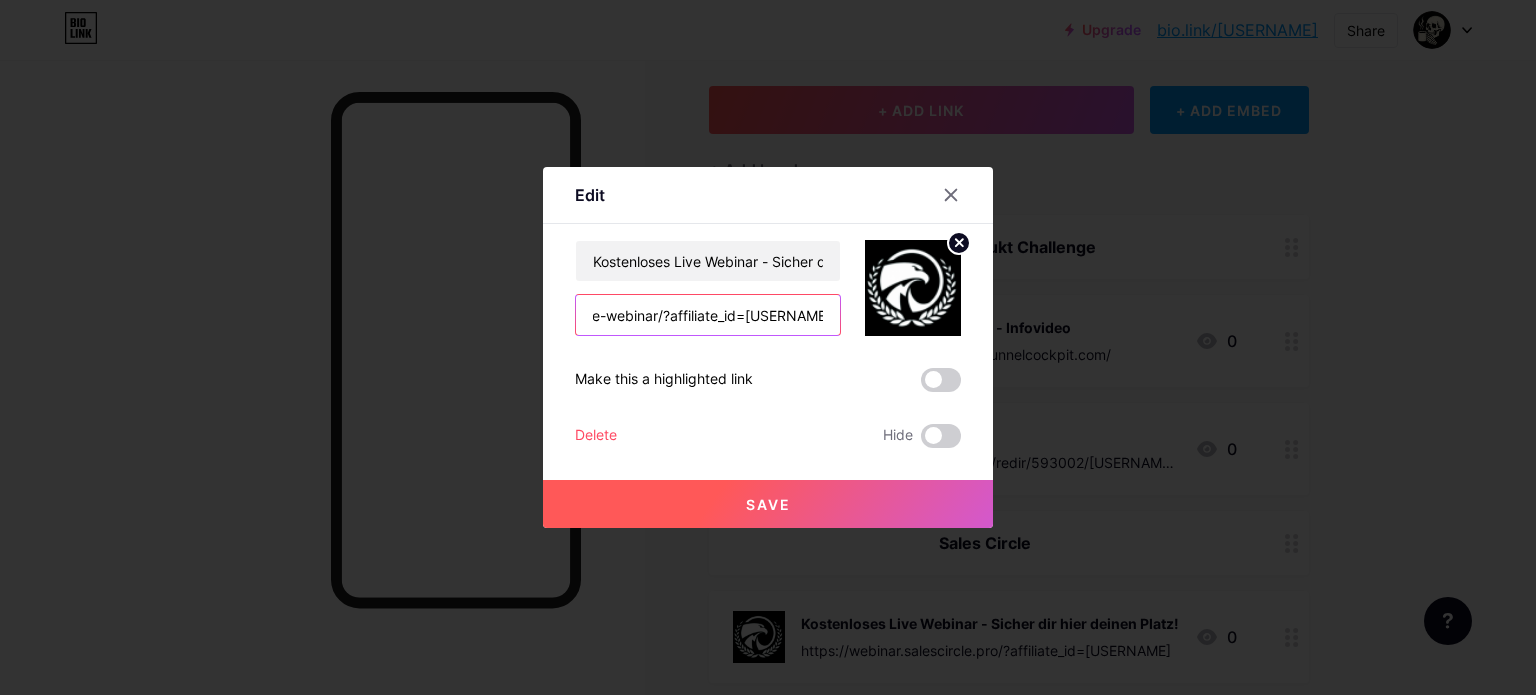 scroll, scrollTop: 0, scrollLeft: 444, axis: horizontal 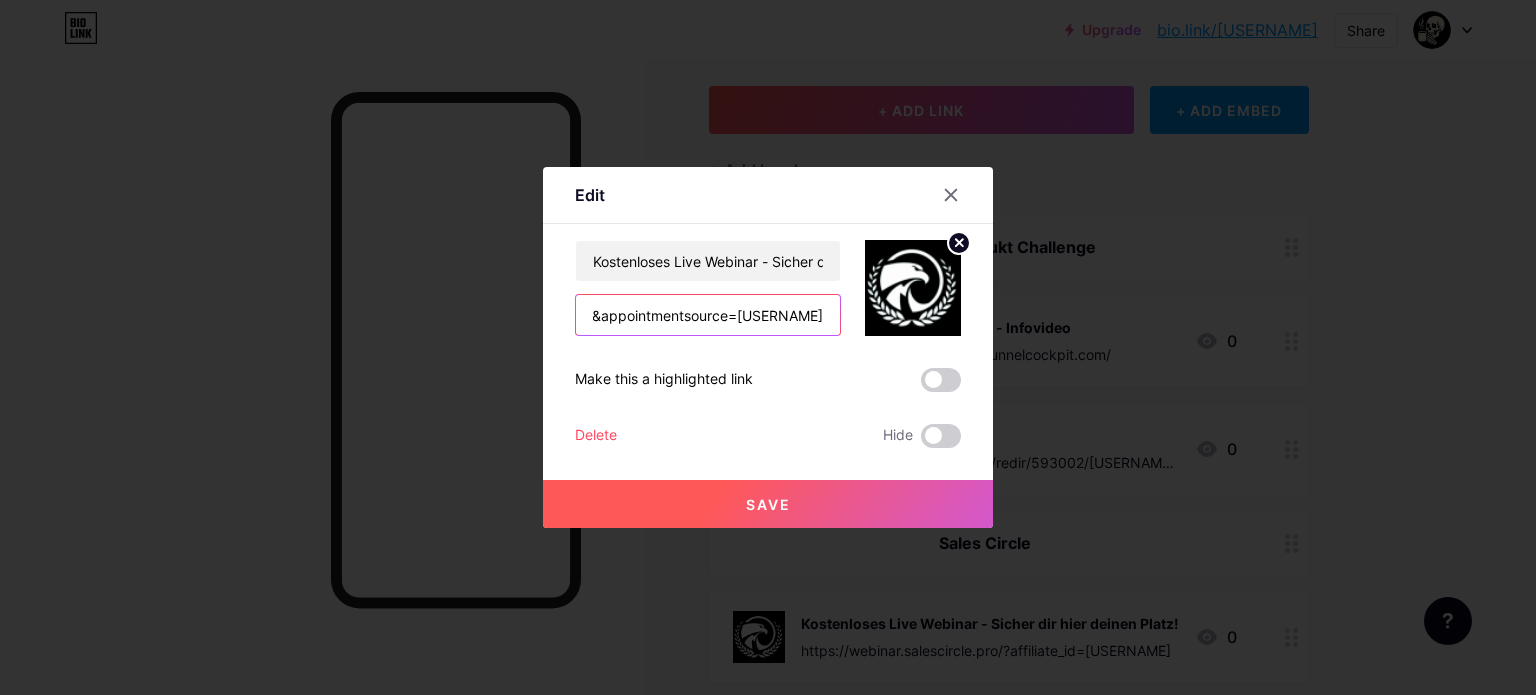 type on "https://salescircle.pro/live-webinar/?affiliate_id=[USERNAME]&appointmentsource=[USERNAME]" 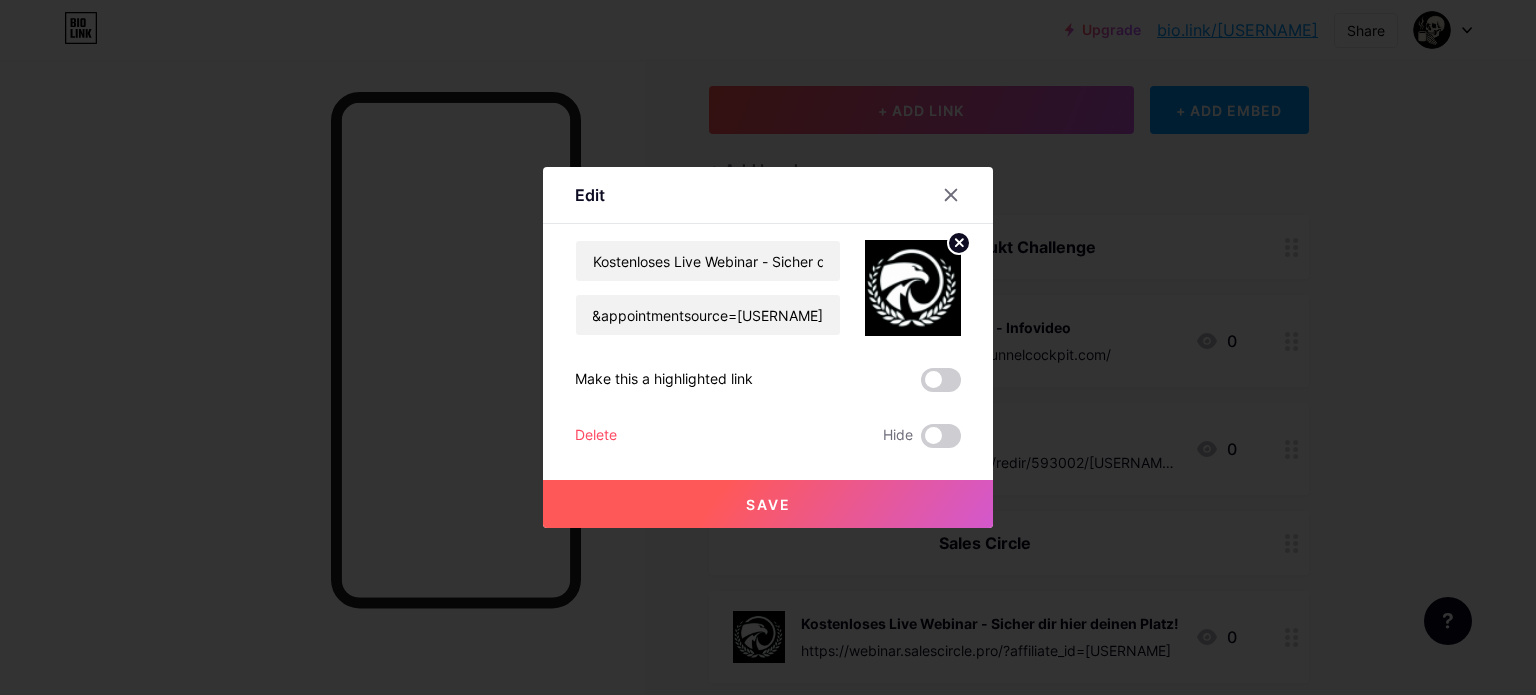 click on "Save" at bounding box center [768, 504] 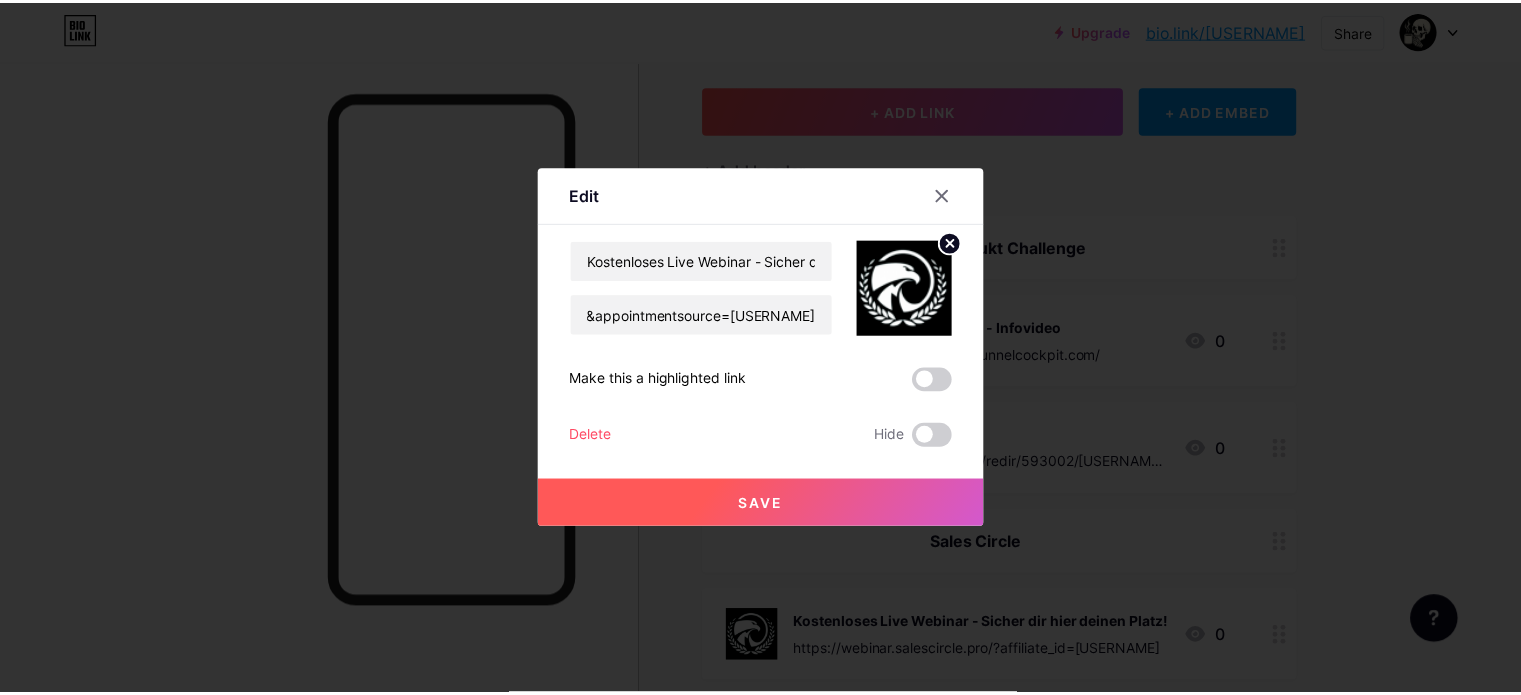 scroll, scrollTop: 0, scrollLeft: 0, axis: both 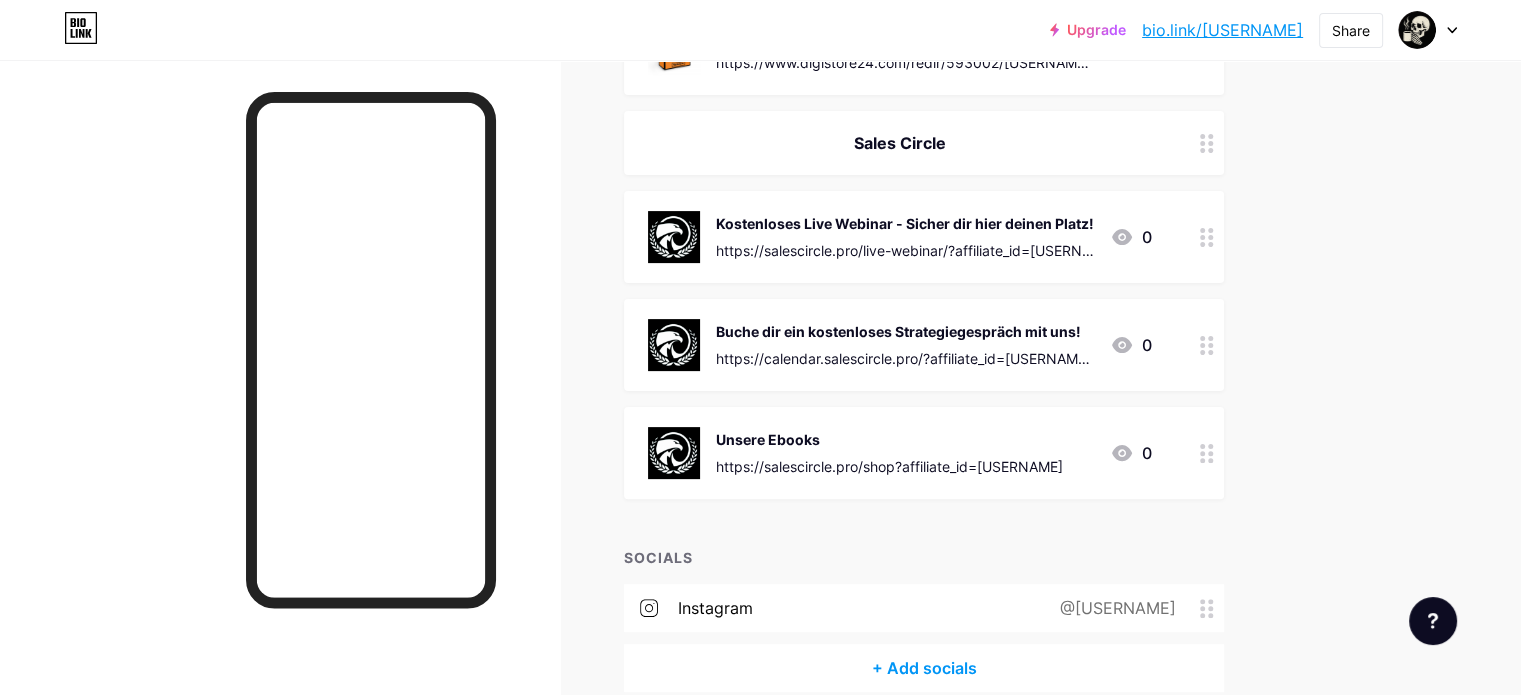click on "https://calendar.salescircle.pro/?affiliate_id=[USERNAME]&appointmentsource=[USERNAME]" at bounding box center (905, 358) 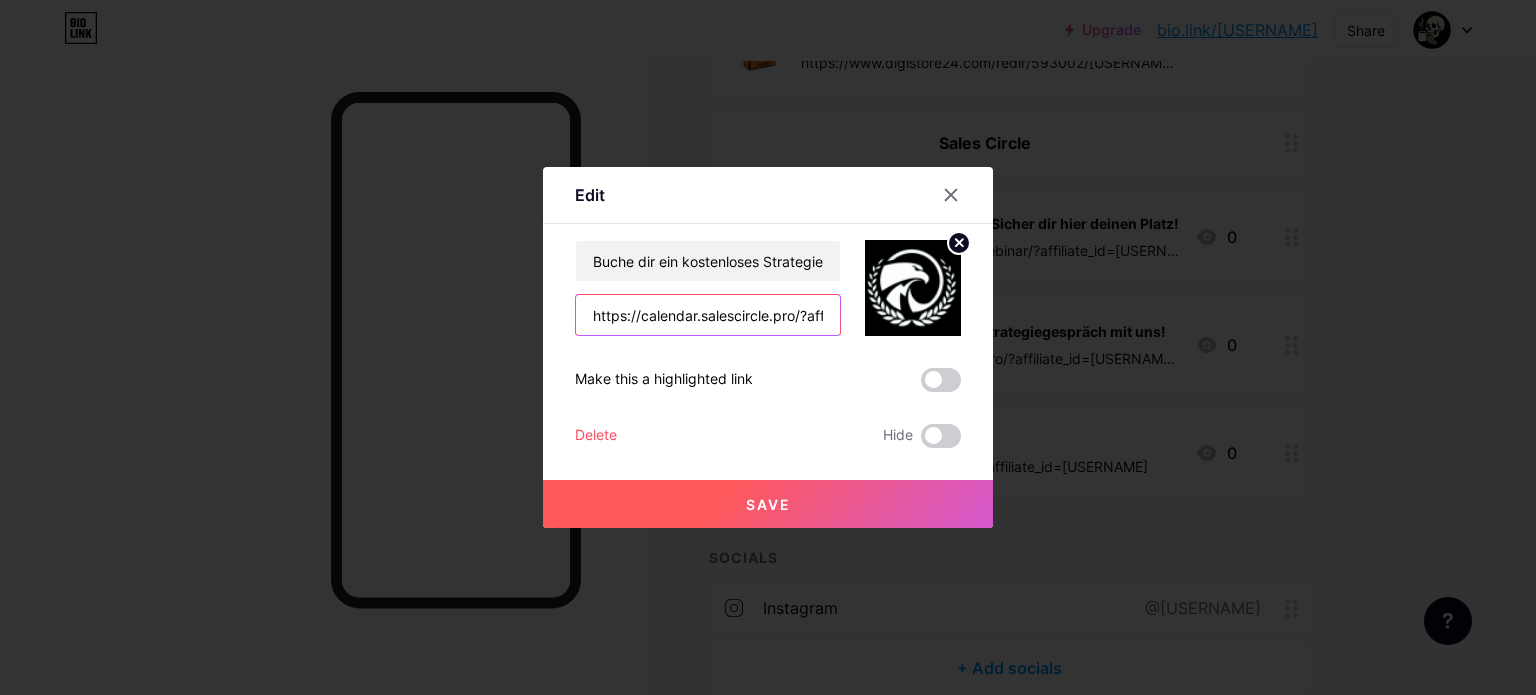 click on "https://calendar.salescircle.pro/?affiliate_id=[USERNAME]&appointmentsource=[USERNAME]" at bounding box center (708, 315) 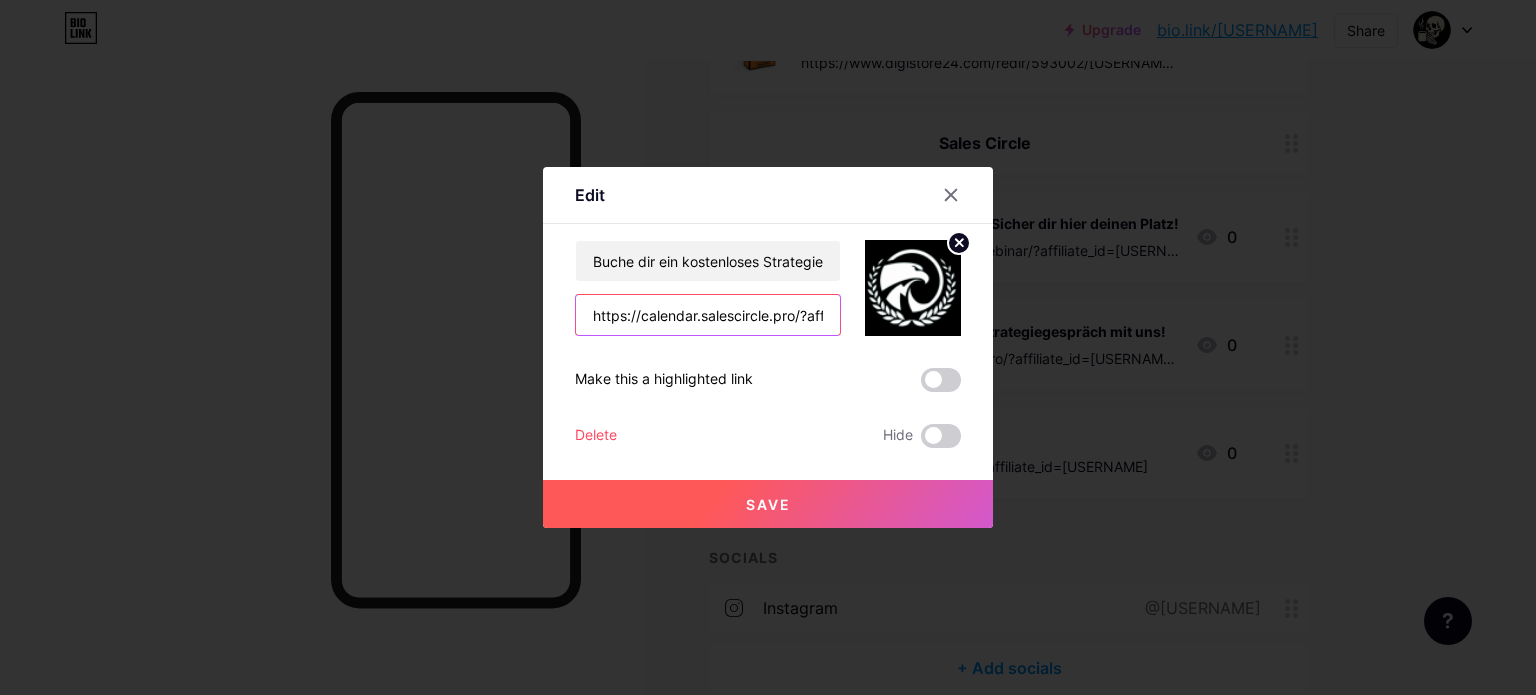 scroll, scrollTop: 0, scrollLeft: 418, axis: horizontal 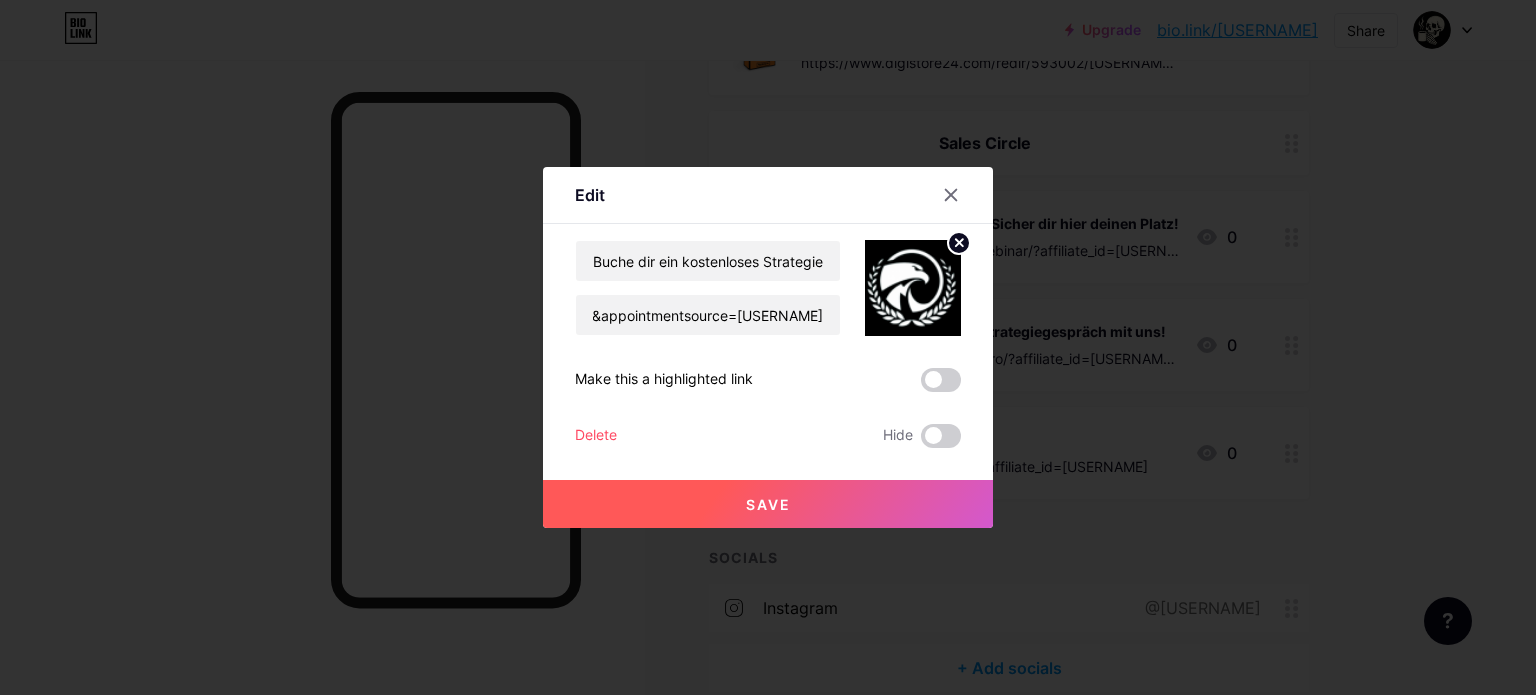 click on "Save" at bounding box center [768, 504] 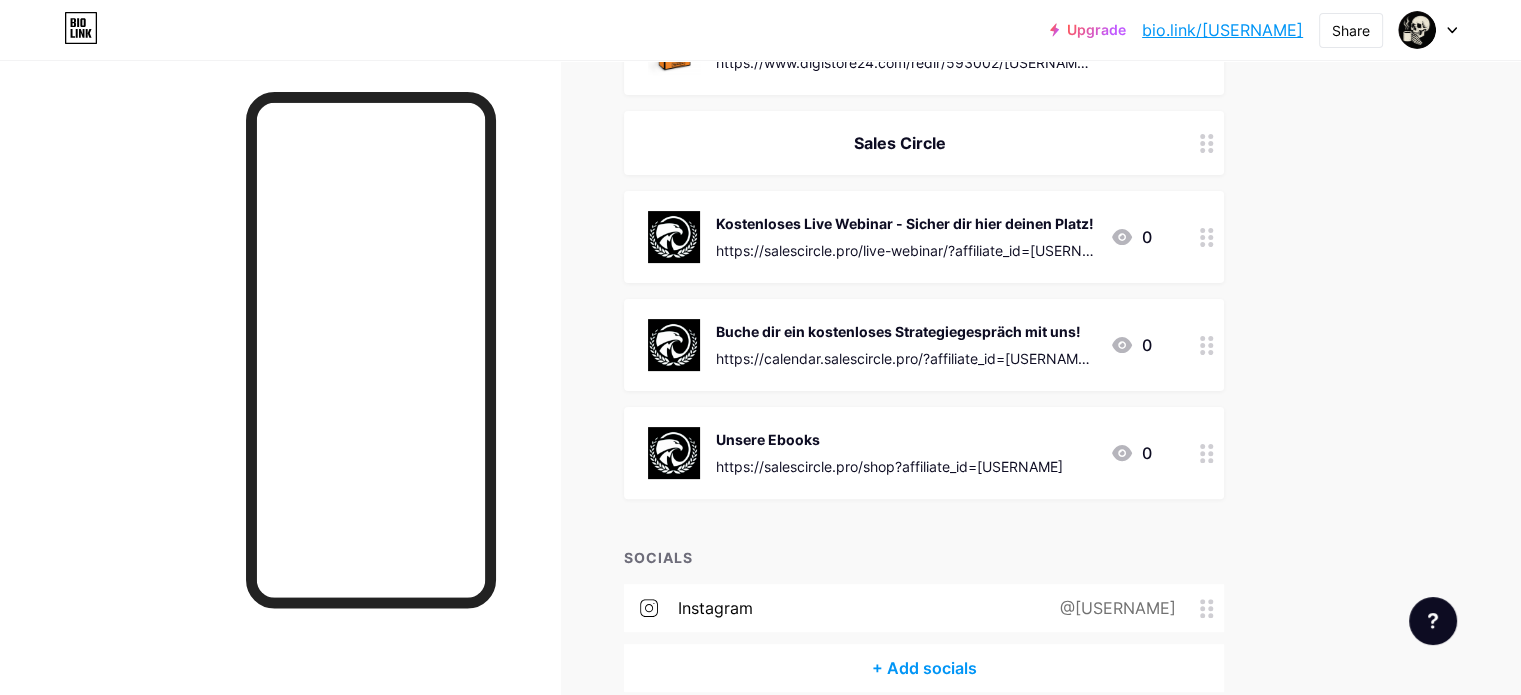 click on "Unsere Ebooks" at bounding box center [889, 439] 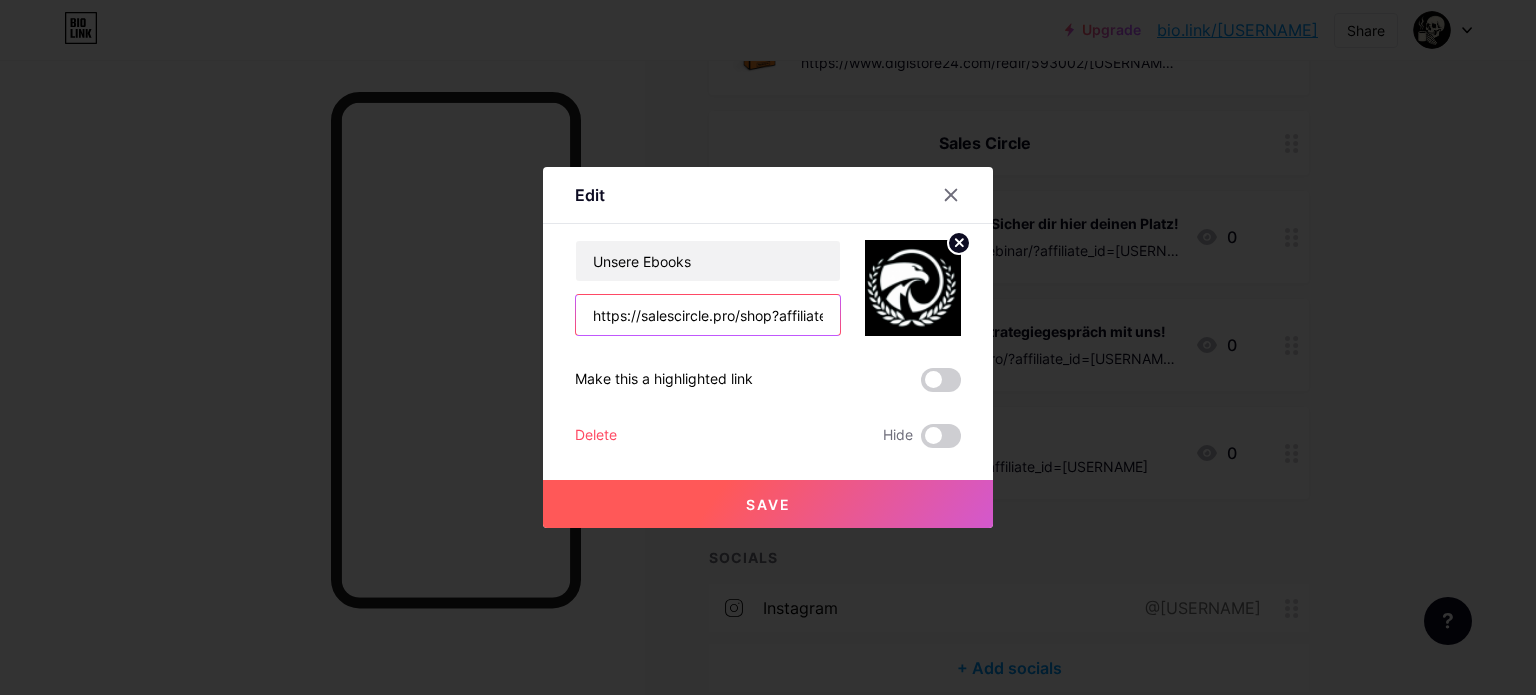 click on "https://salescircle.pro/shop?affiliate_id=[USERNAME]" at bounding box center (708, 315) 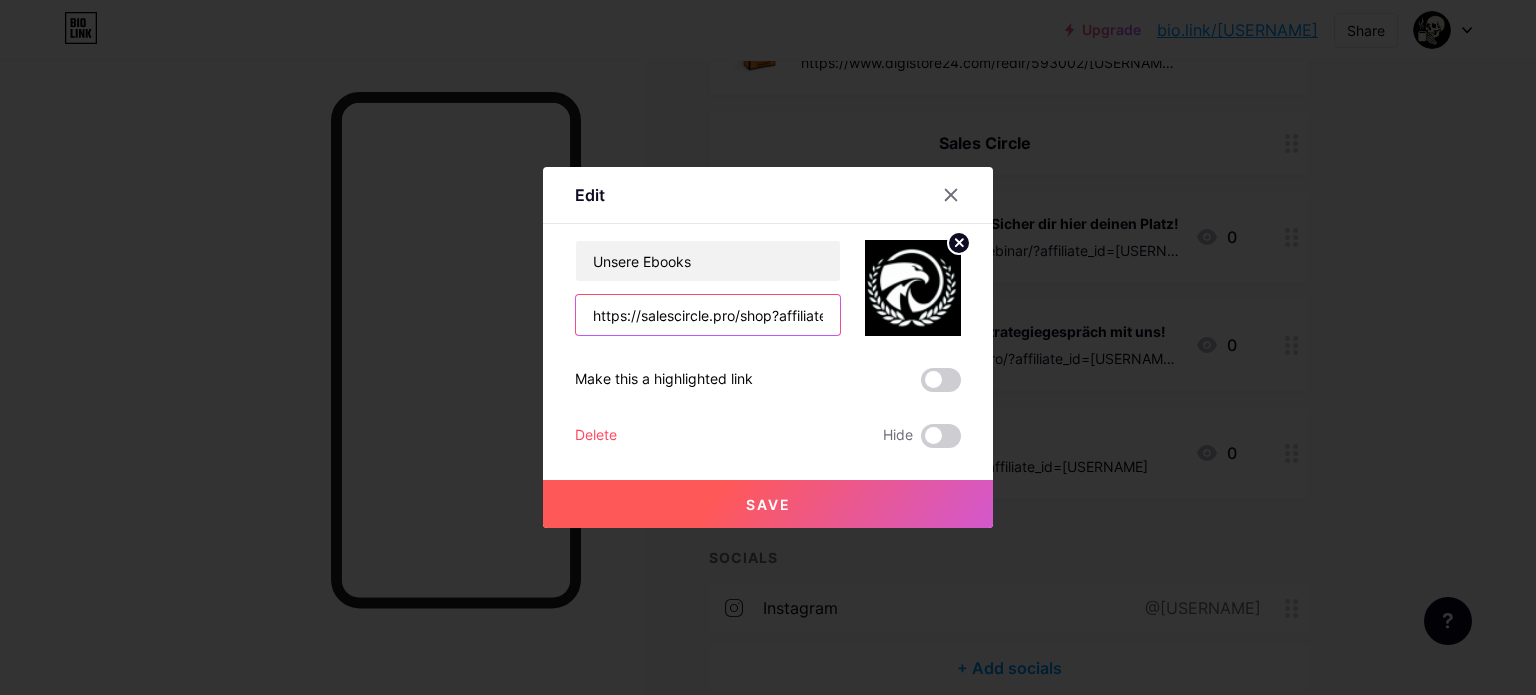 paste on "&appointmentsource=[USERNAME]" 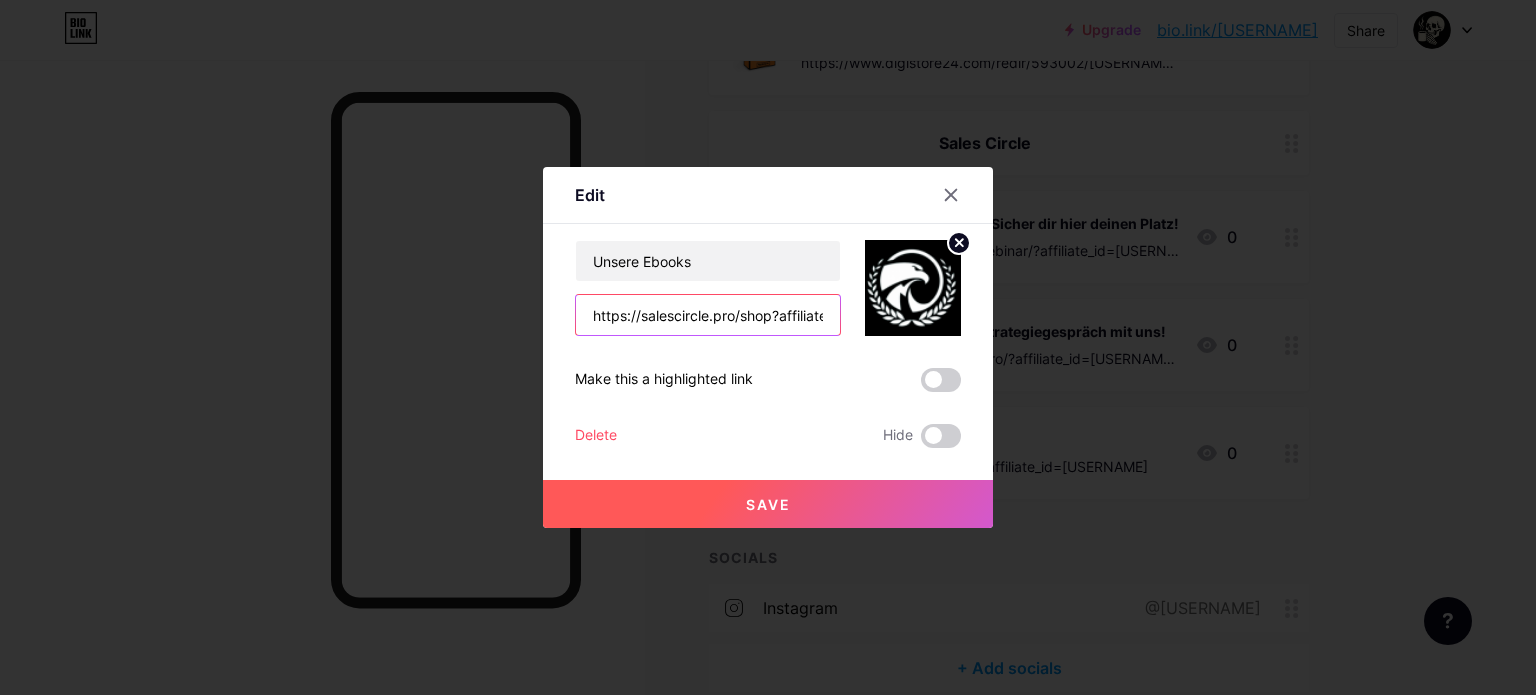 scroll, scrollTop: 0, scrollLeft: 390, axis: horizontal 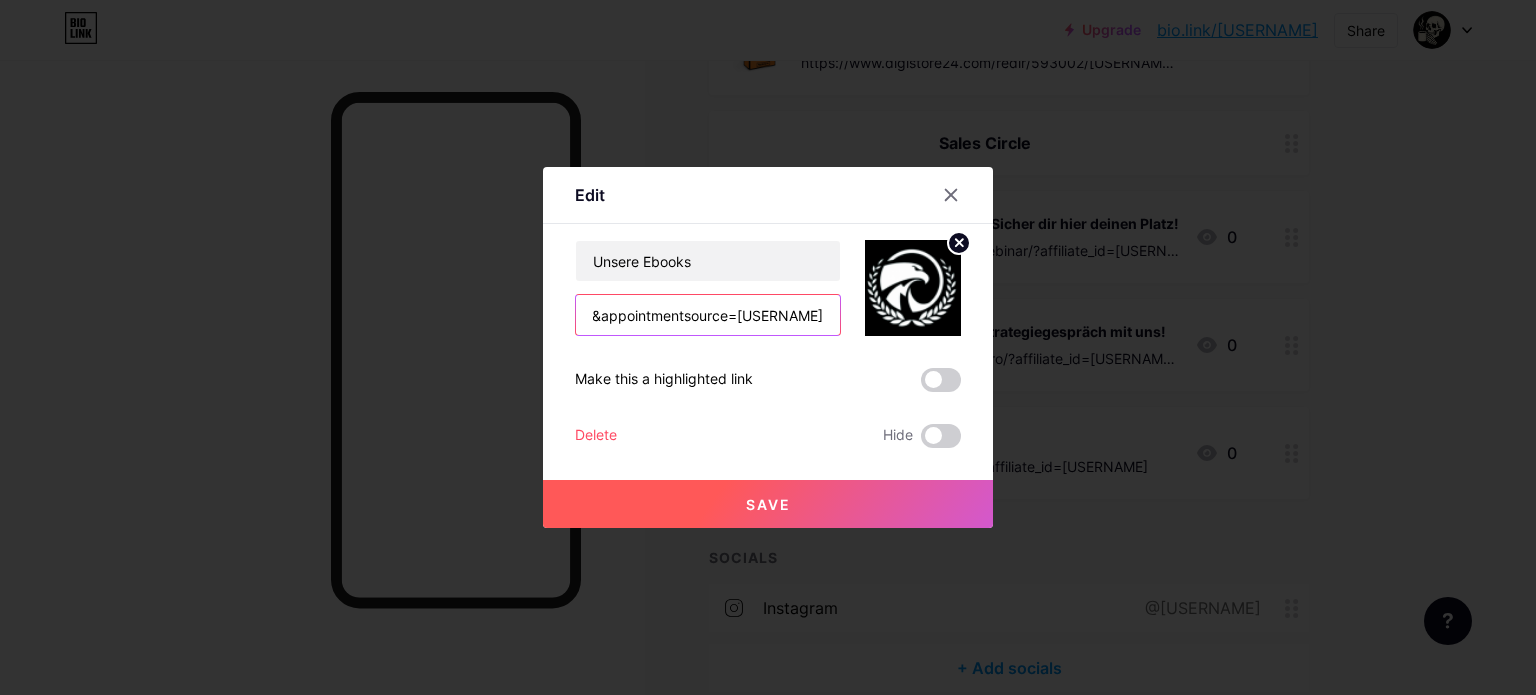type on "https://salescircle.pro/shop?affiliate_id=[USERNAME]&appointmentsource=[USERNAME]" 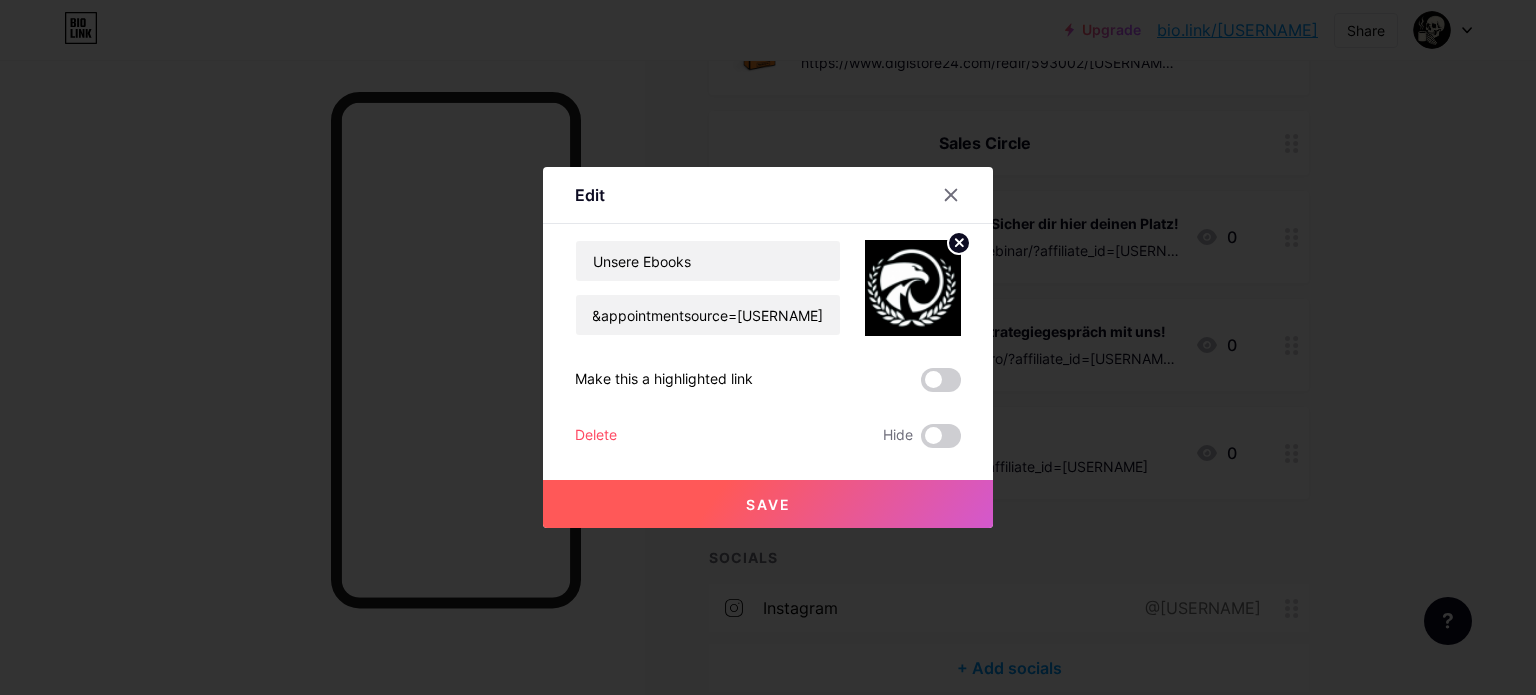 click on "Save" at bounding box center [768, 504] 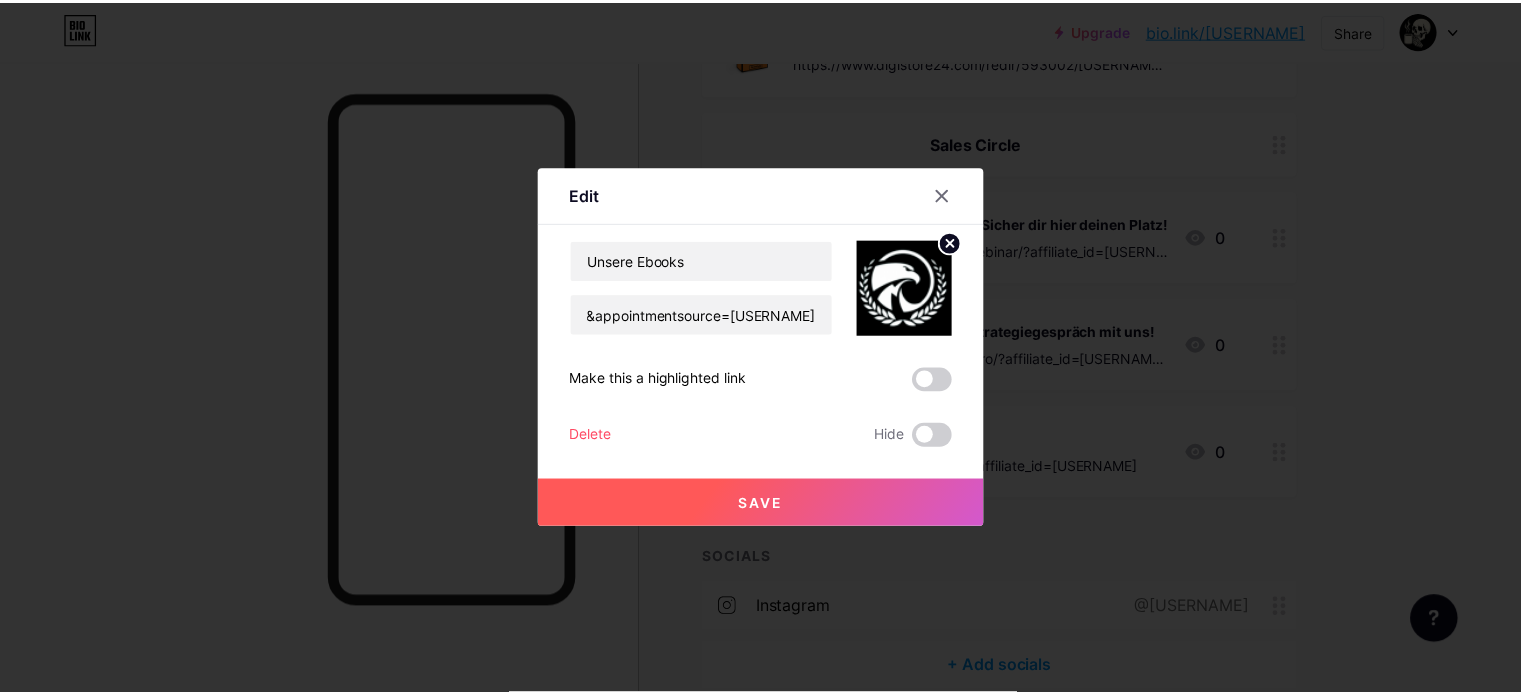 scroll, scrollTop: 0, scrollLeft: 0, axis: both 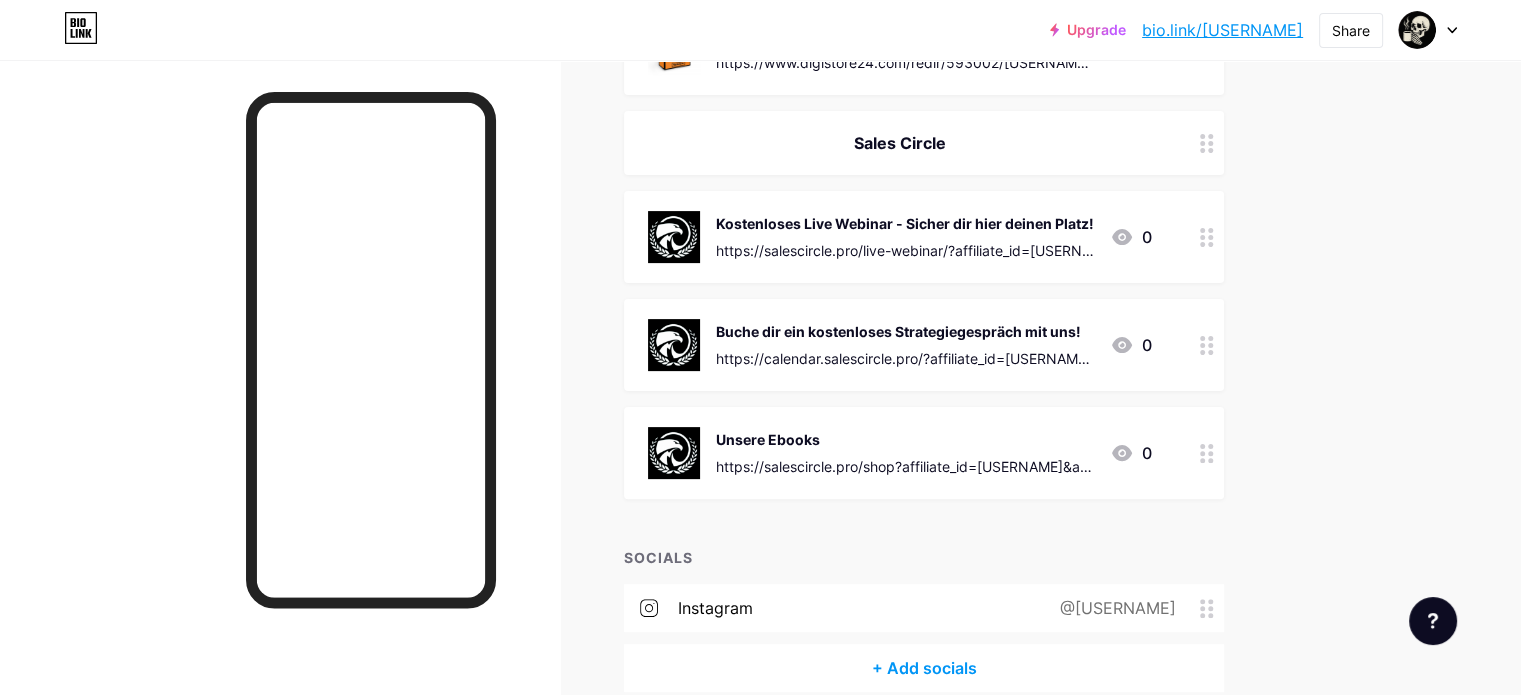 click 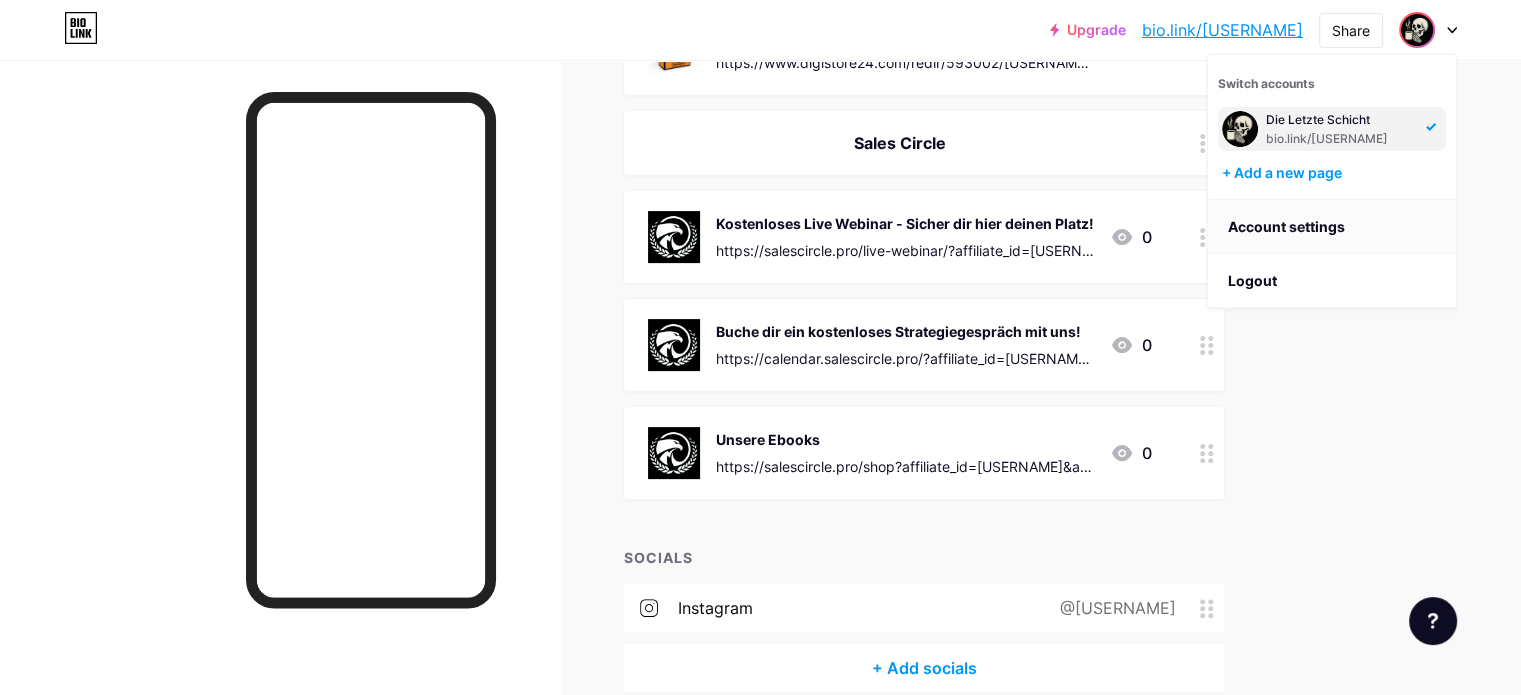 click on "Account settings" at bounding box center (1332, 227) 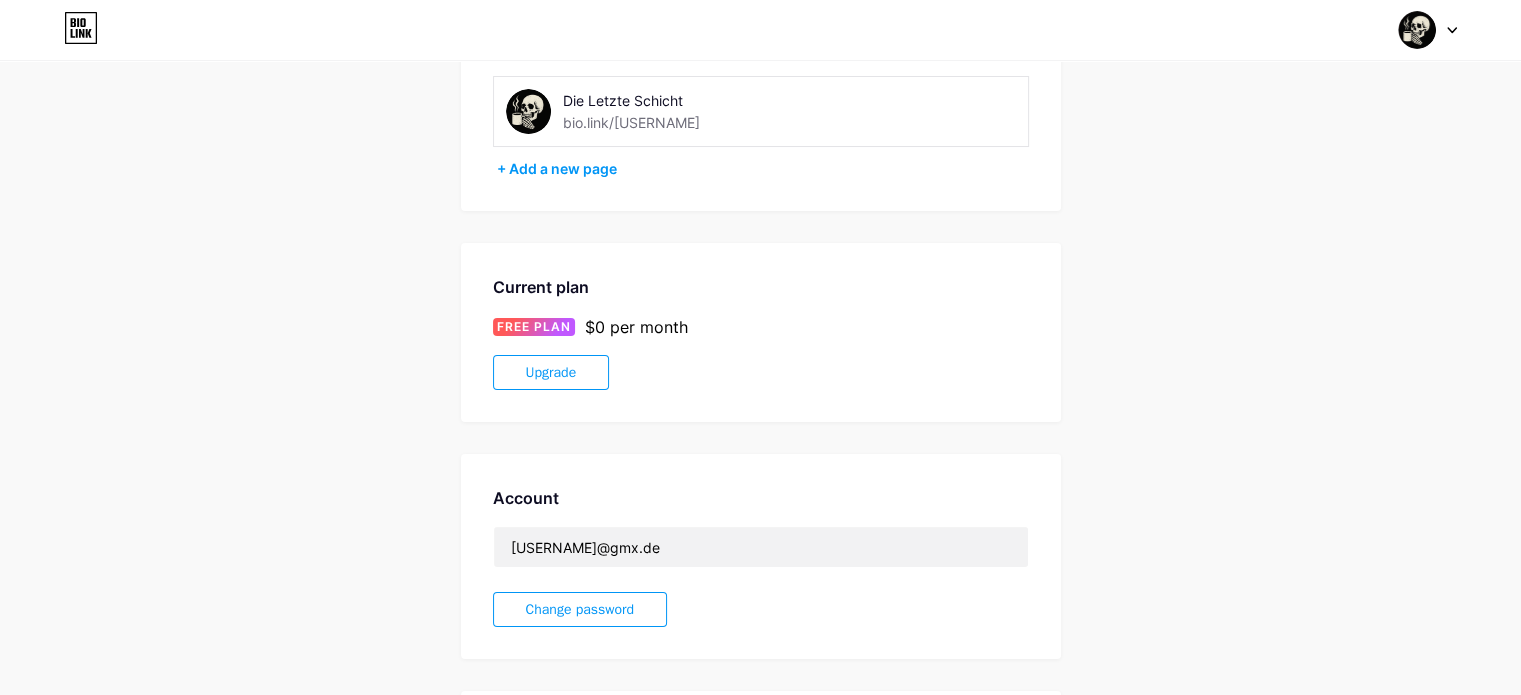 scroll, scrollTop: 18, scrollLeft: 0, axis: vertical 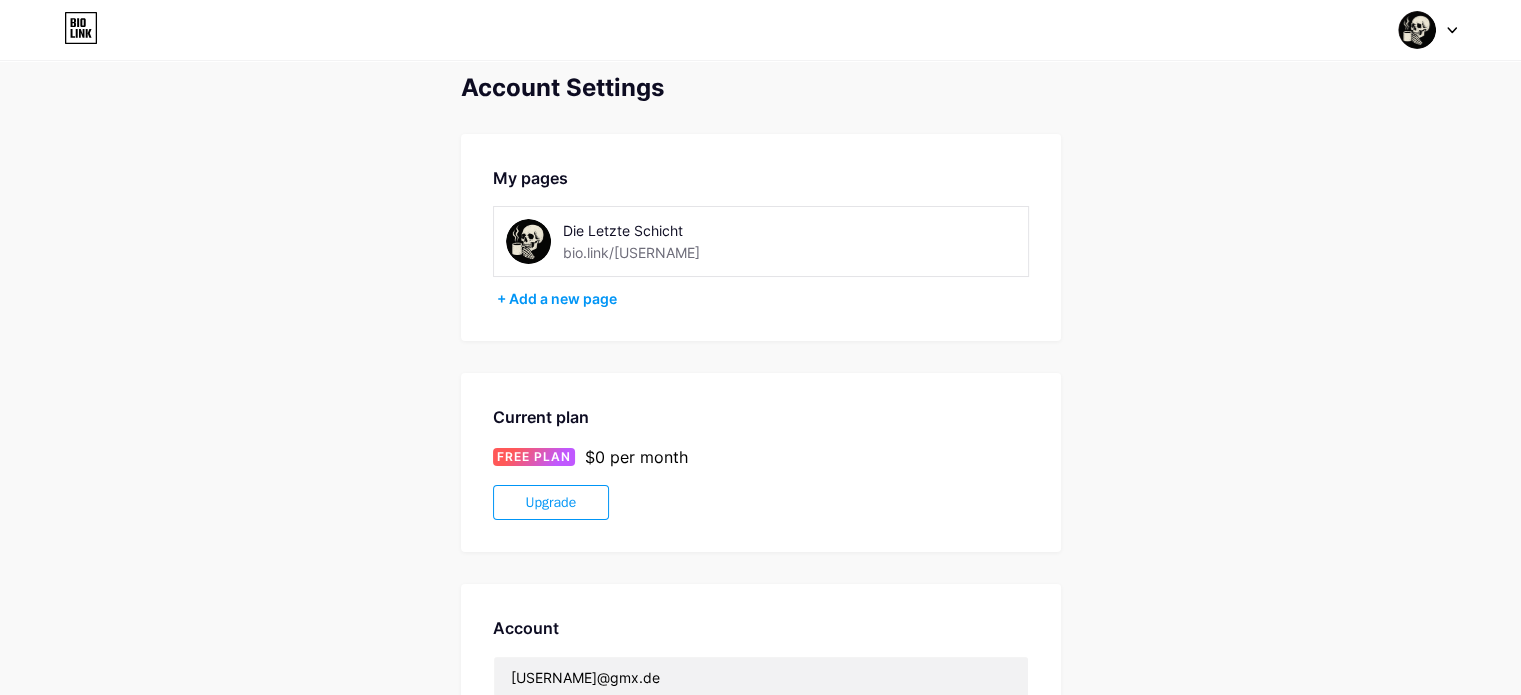 click at bounding box center [528, 241] 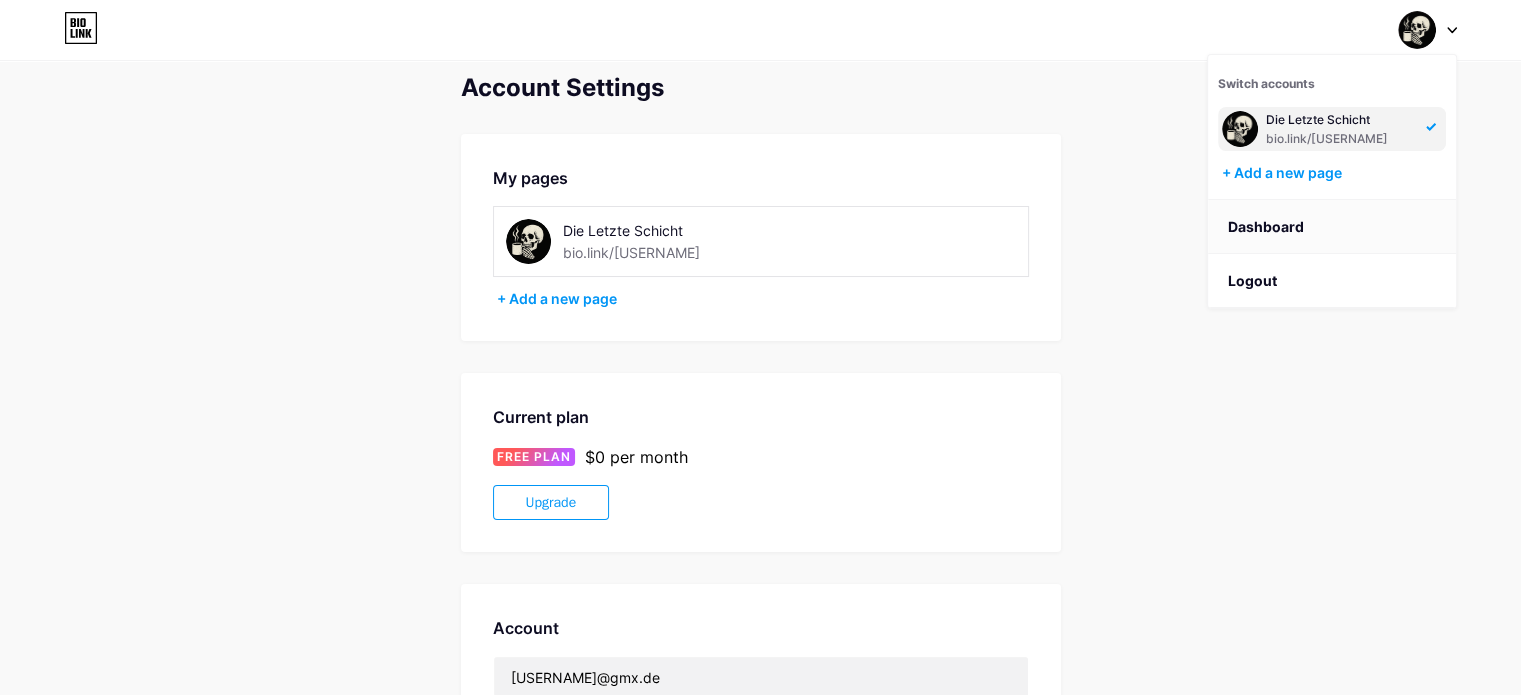 click on "Dashboard" at bounding box center [1332, 227] 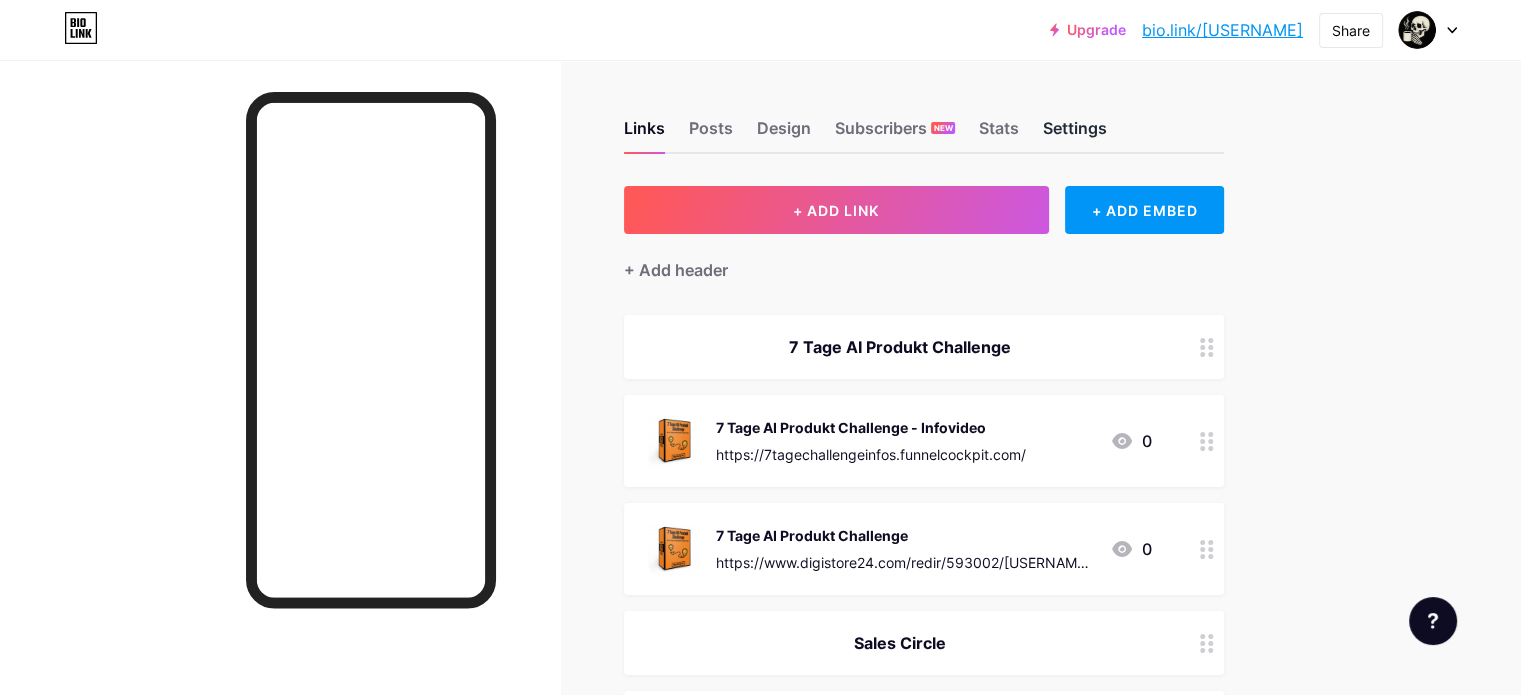 click on "Settings" at bounding box center (1075, 134) 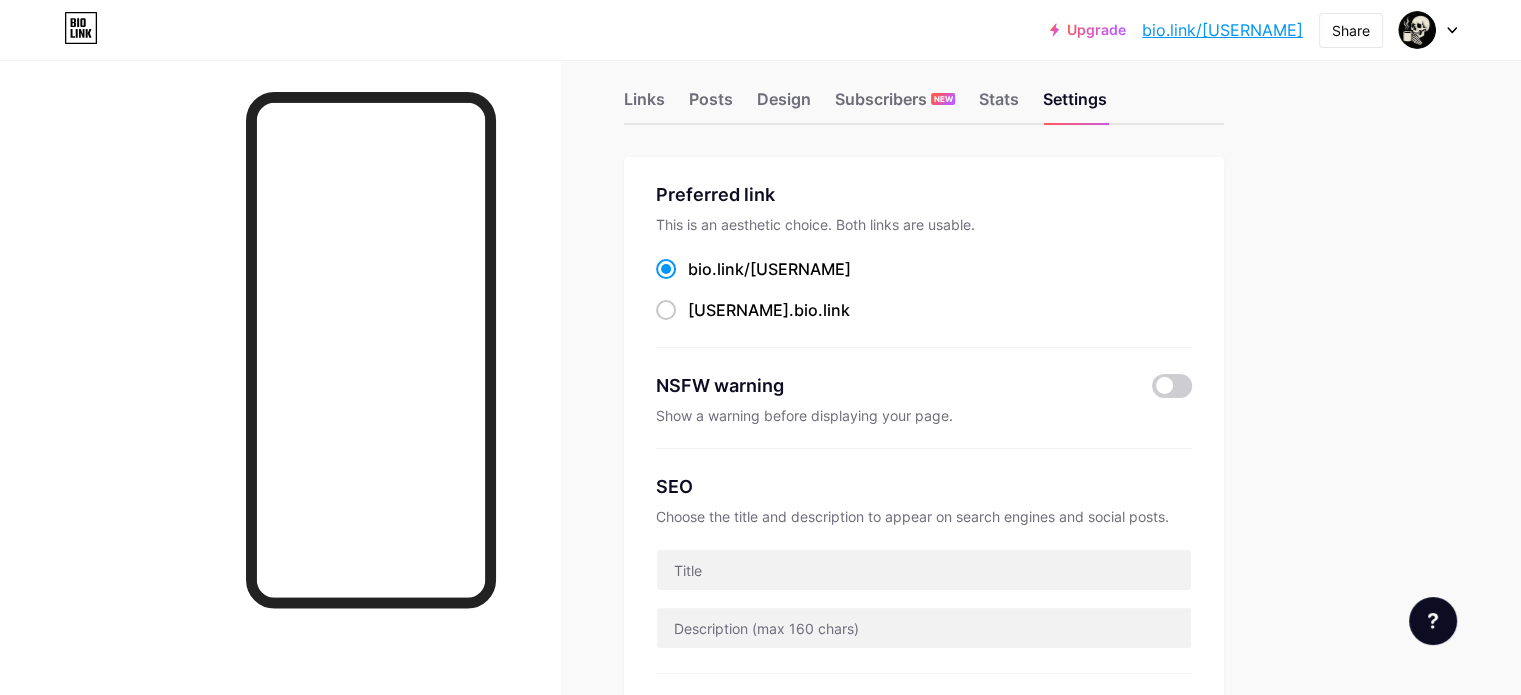 scroll, scrollTop: 0, scrollLeft: 0, axis: both 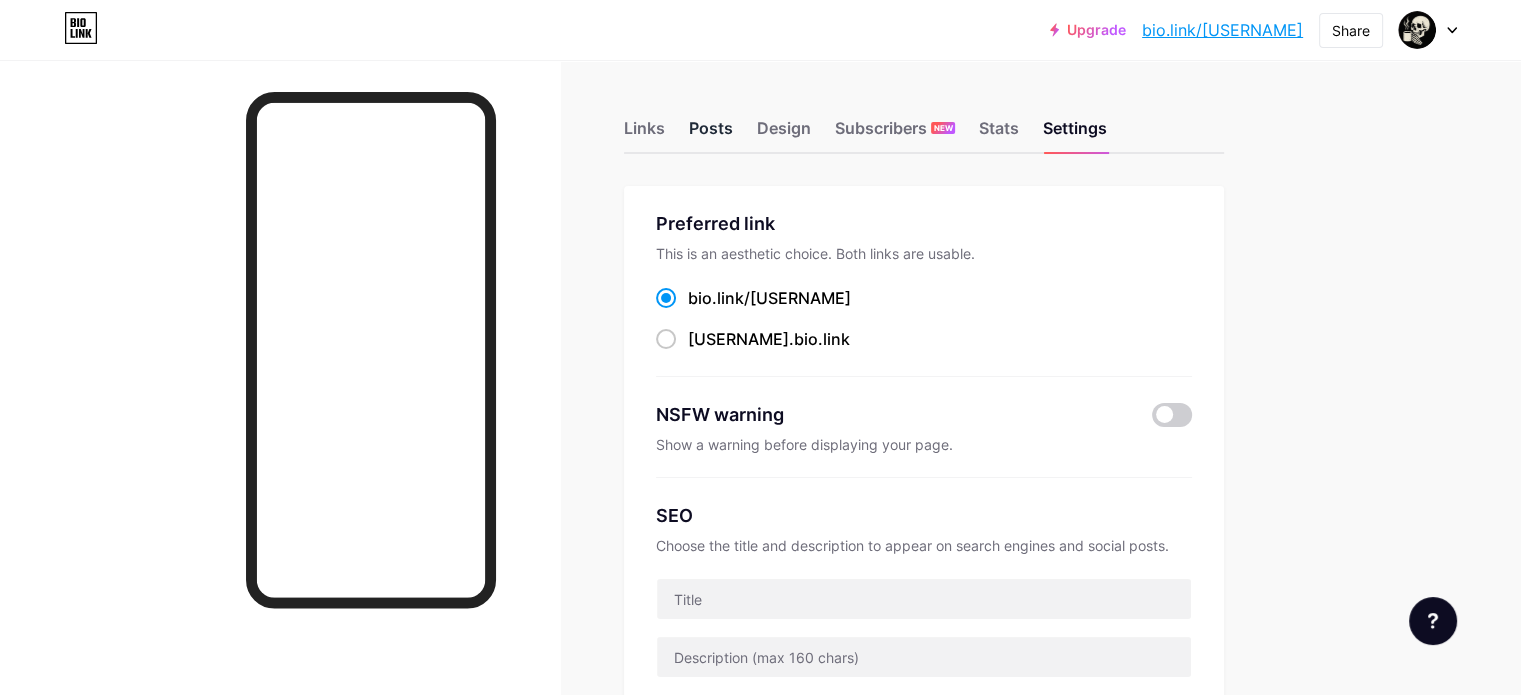 click on "Posts" at bounding box center [711, 134] 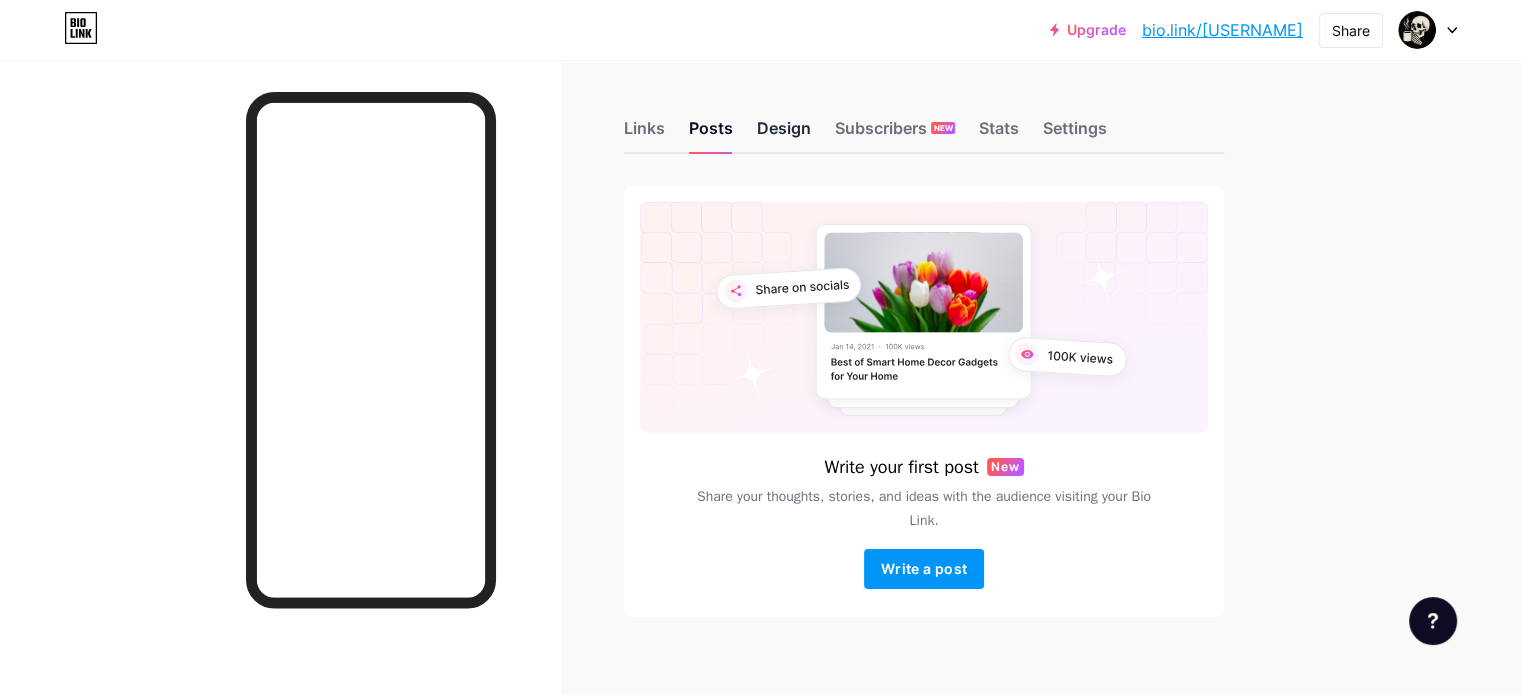 click on "Design" at bounding box center (784, 134) 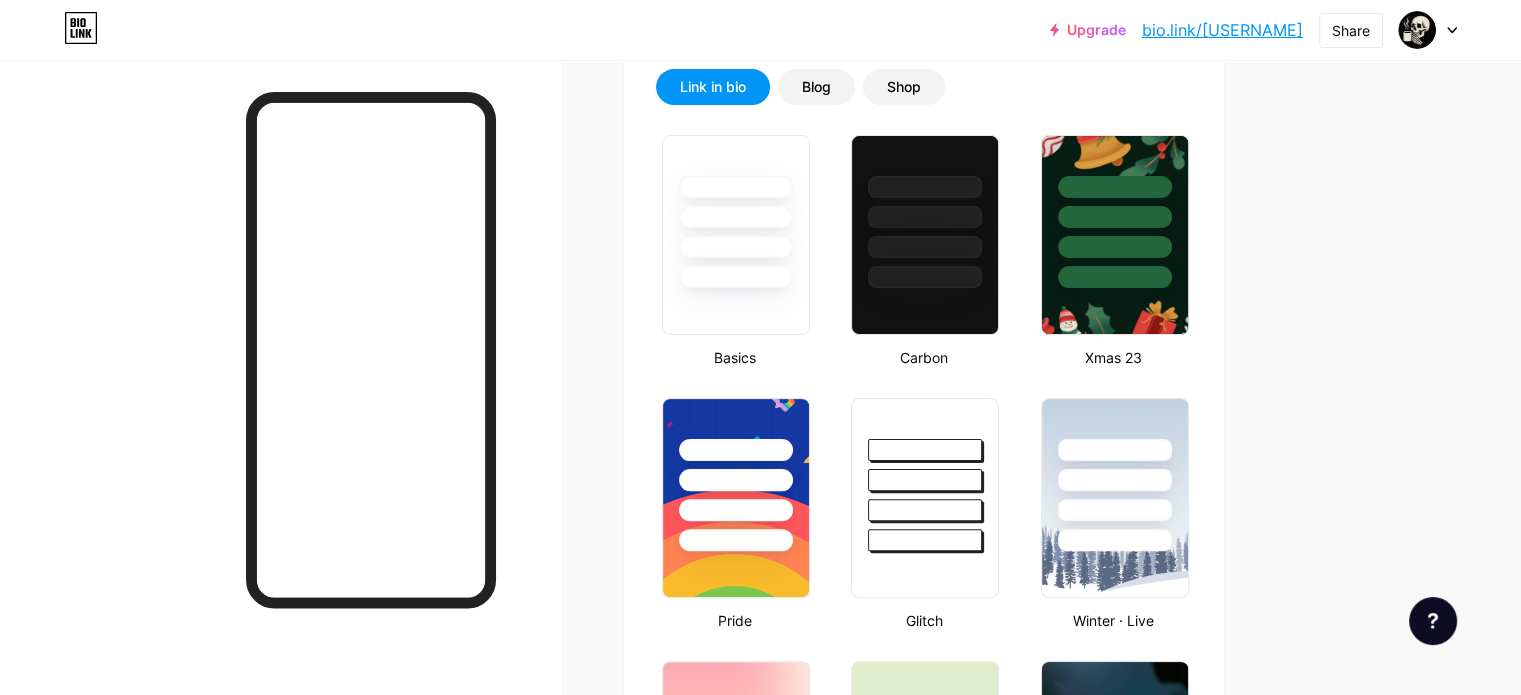 scroll, scrollTop: 500, scrollLeft: 0, axis: vertical 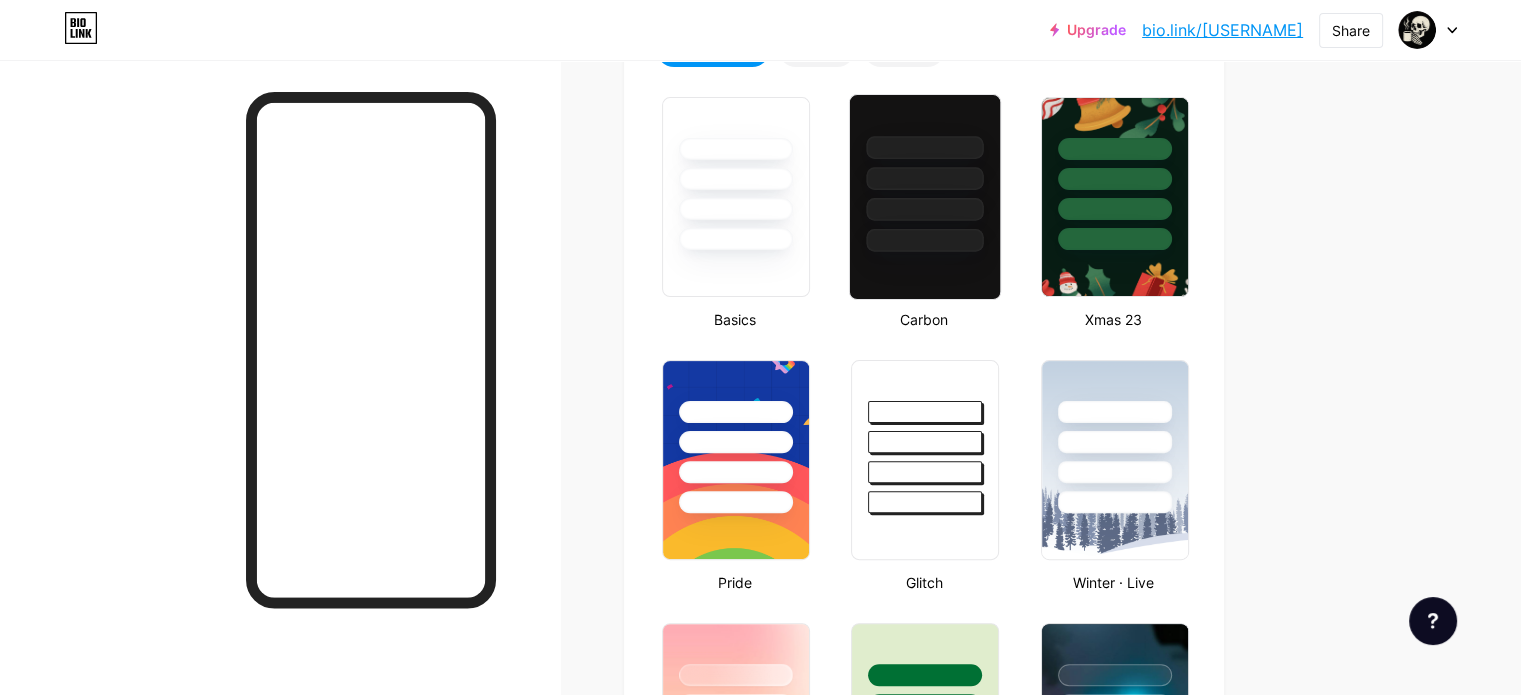 click at bounding box center [925, 209] 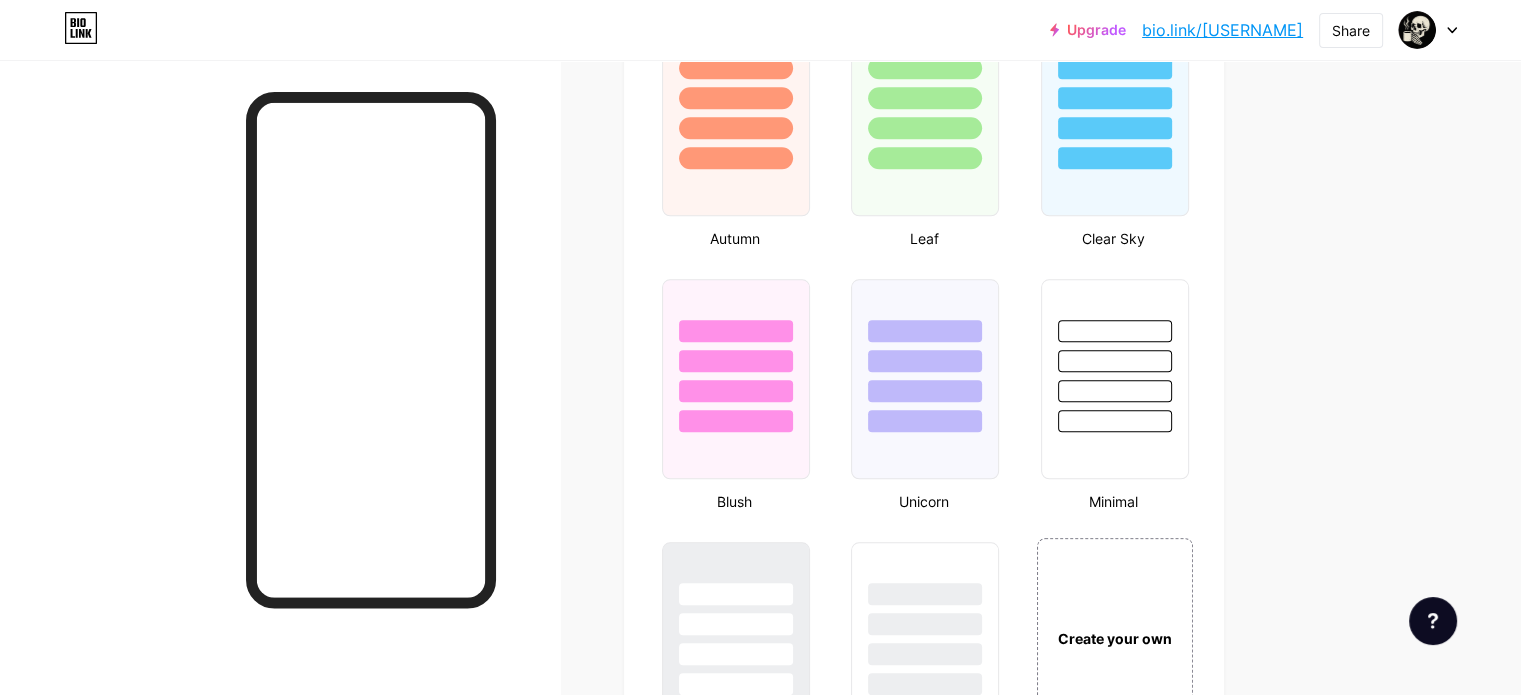 scroll, scrollTop: 2100, scrollLeft: 0, axis: vertical 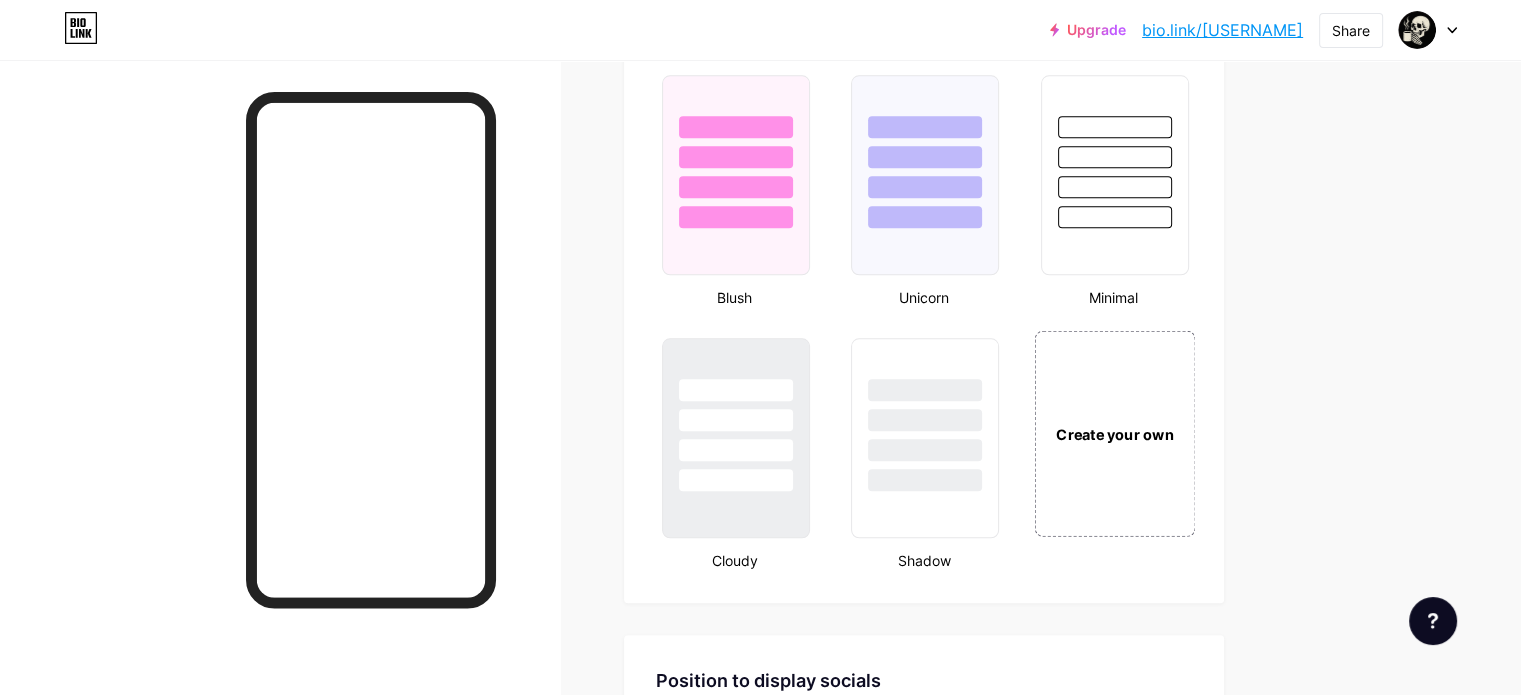 click on "Create your own" at bounding box center [1114, 433] 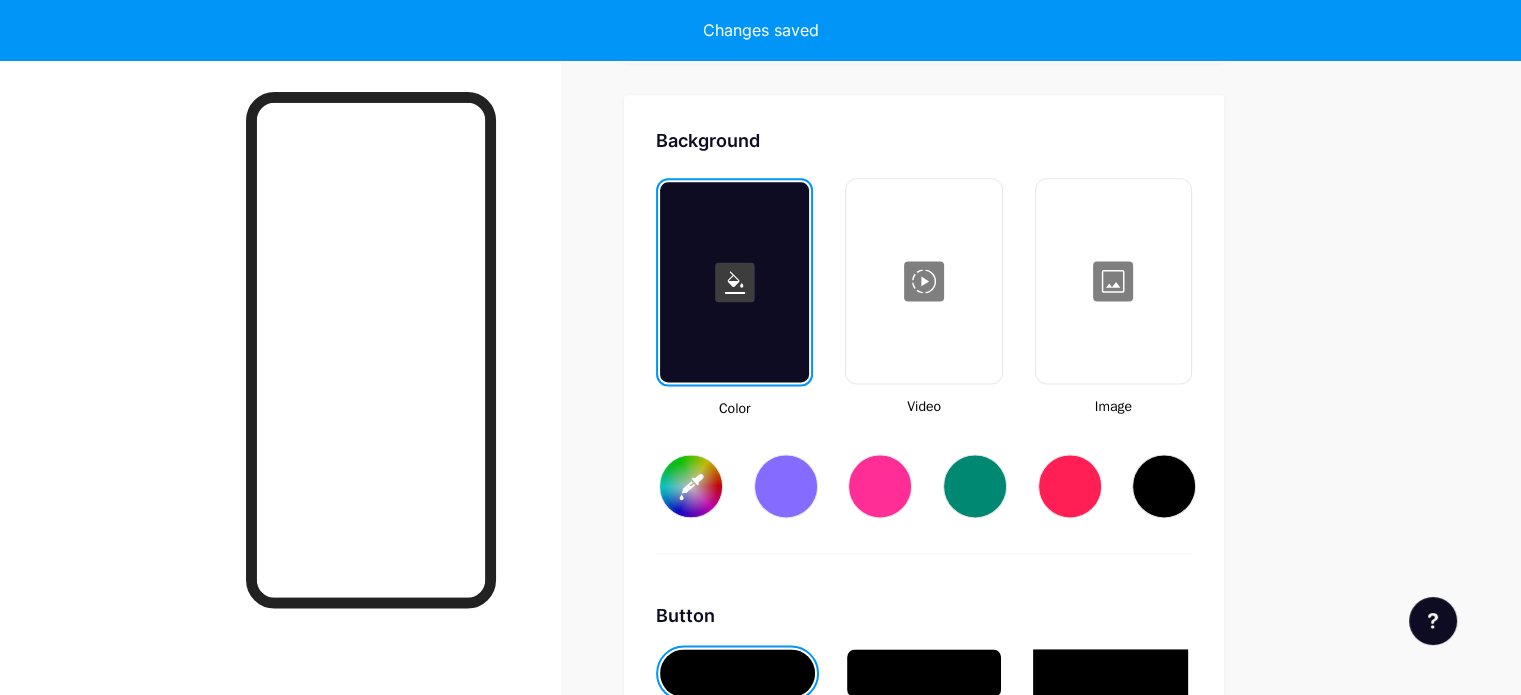 scroll, scrollTop: 2648, scrollLeft: 0, axis: vertical 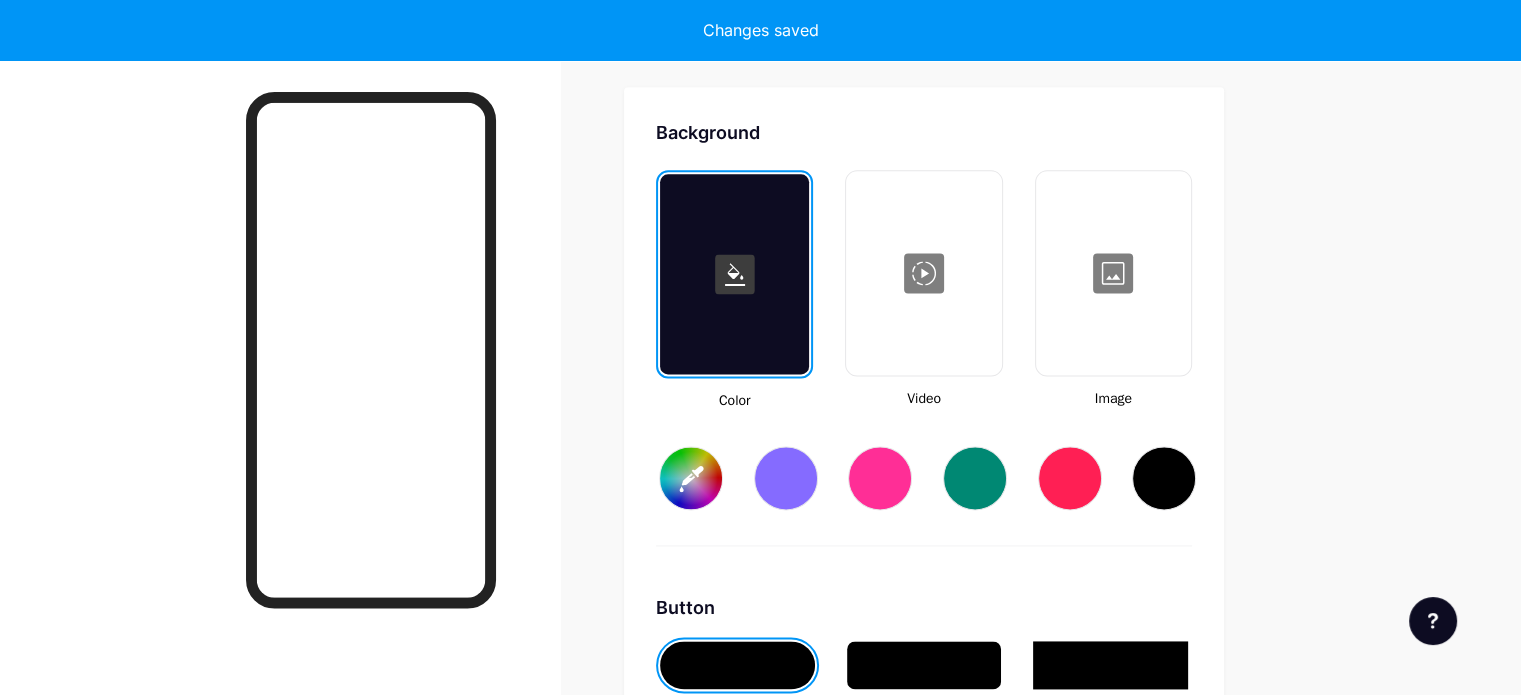 type on "#ffffff" 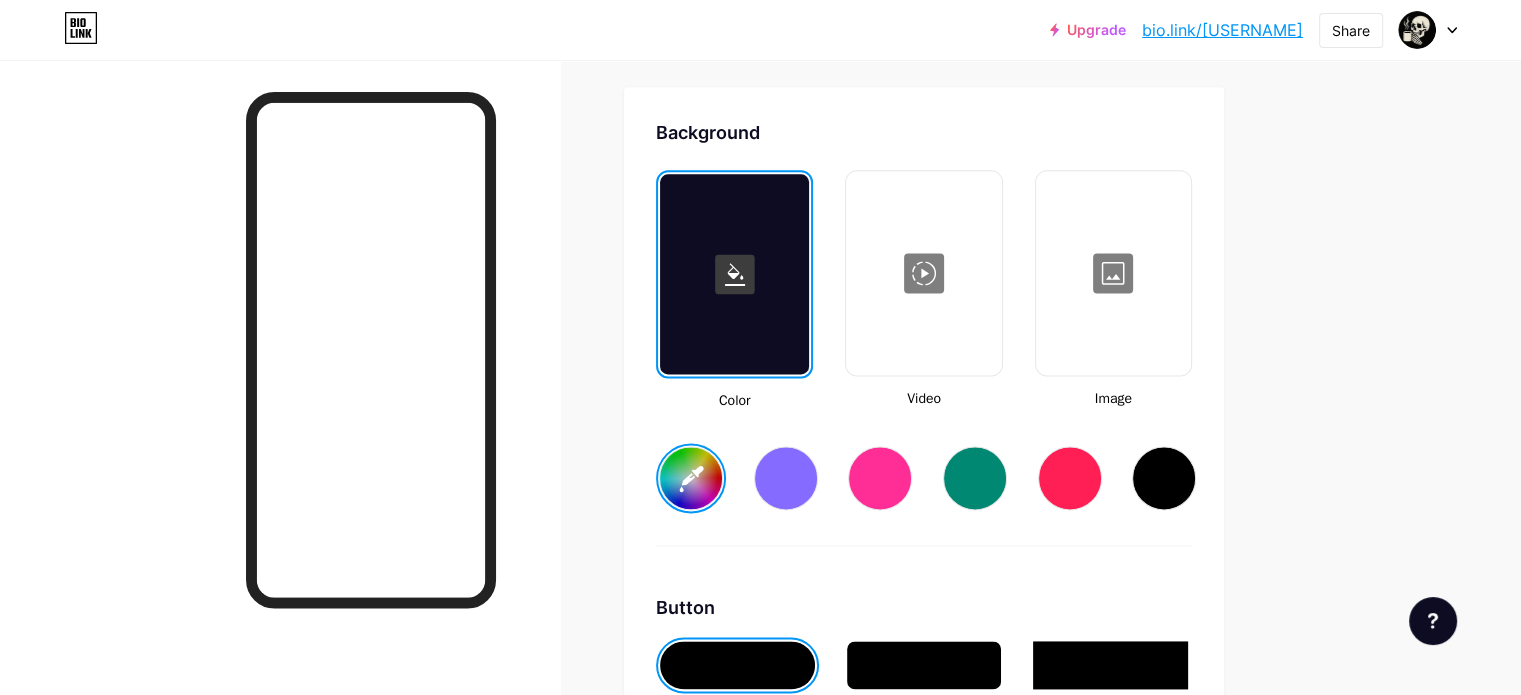 click on "#ffffff" at bounding box center [691, 478] 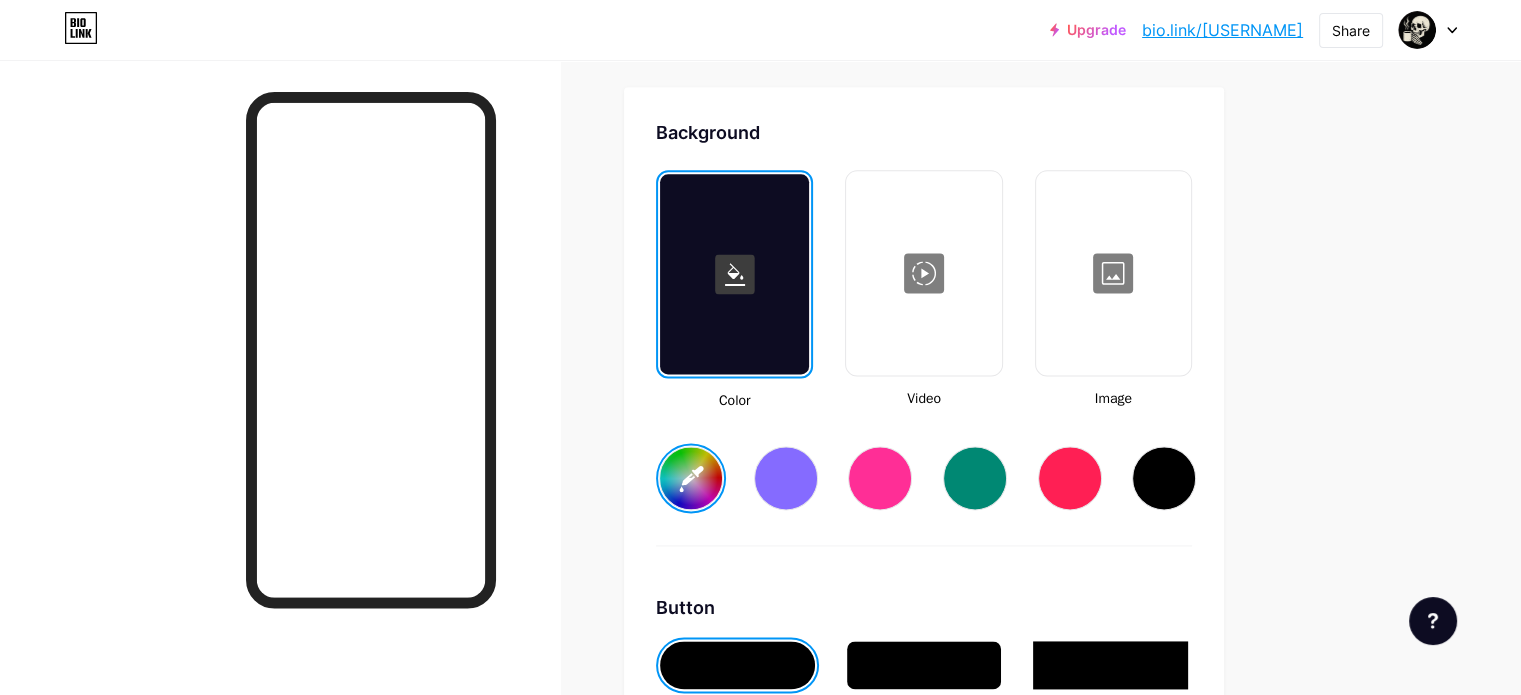 type on "#424242" 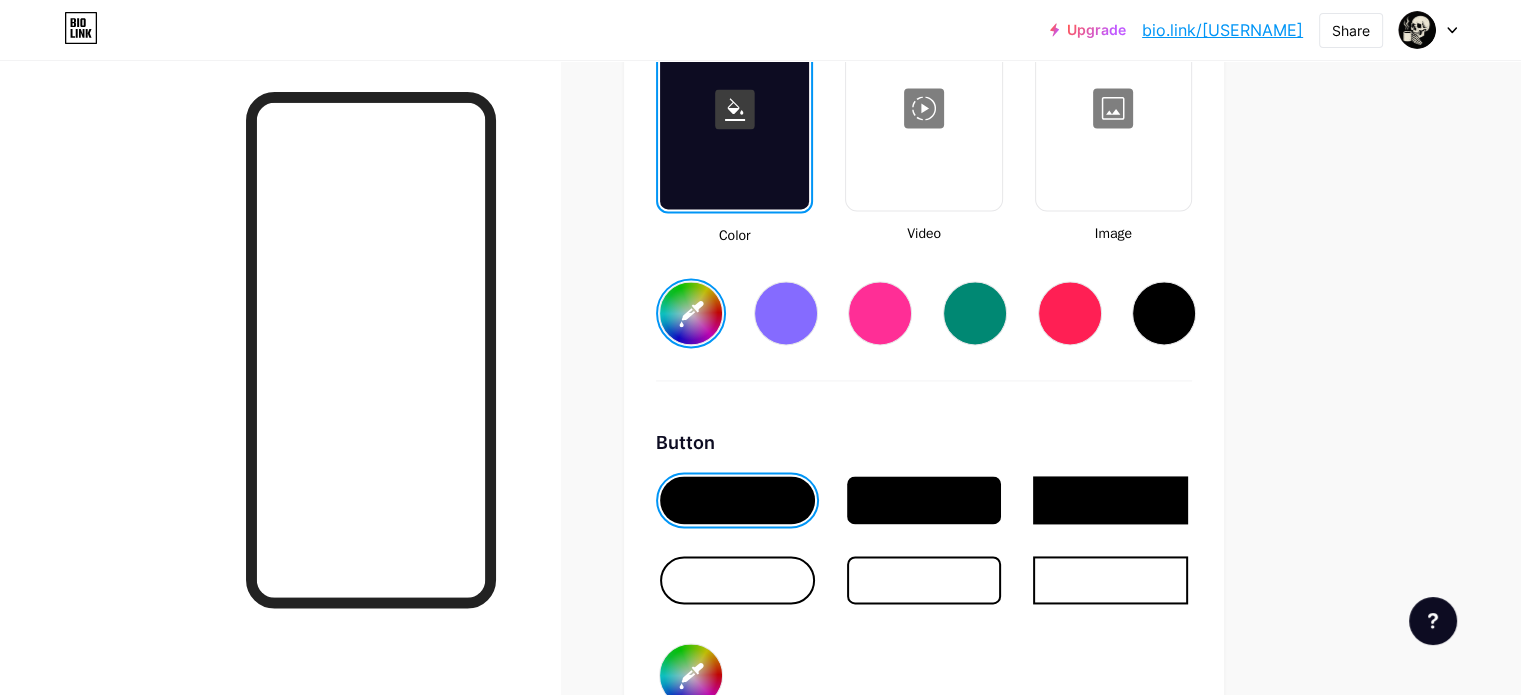 scroll, scrollTop: 2848, scrollLeft: 0, axis: vertical 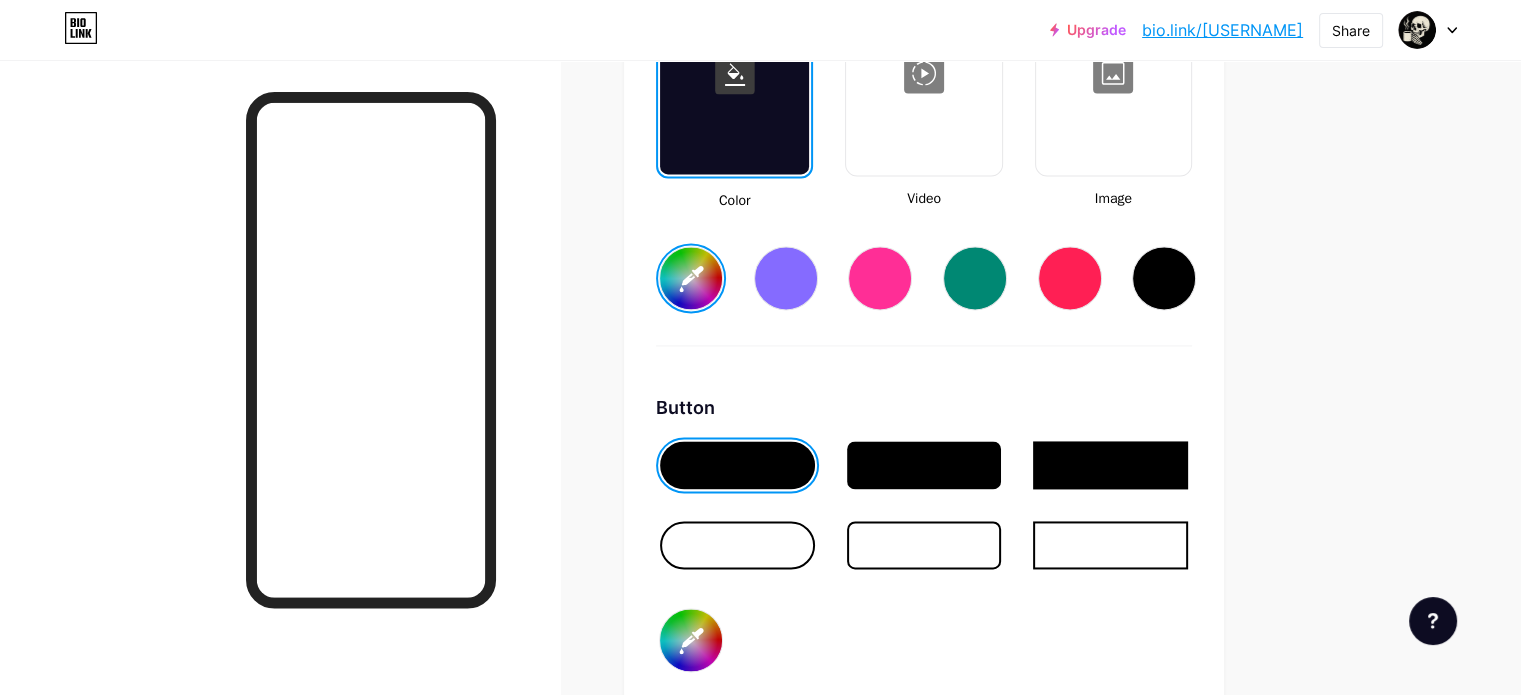 click at bounding box center [924, 465] 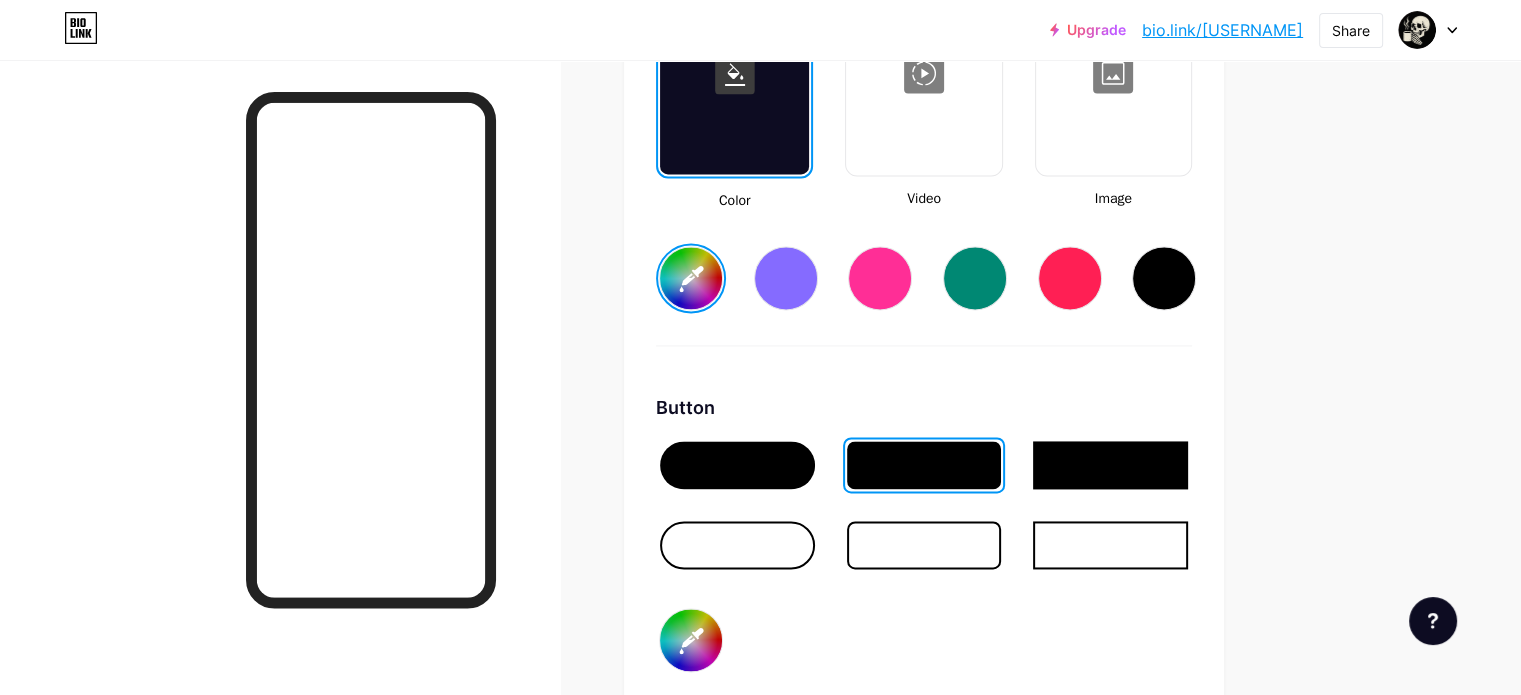 click at bounding box center [737, 545] 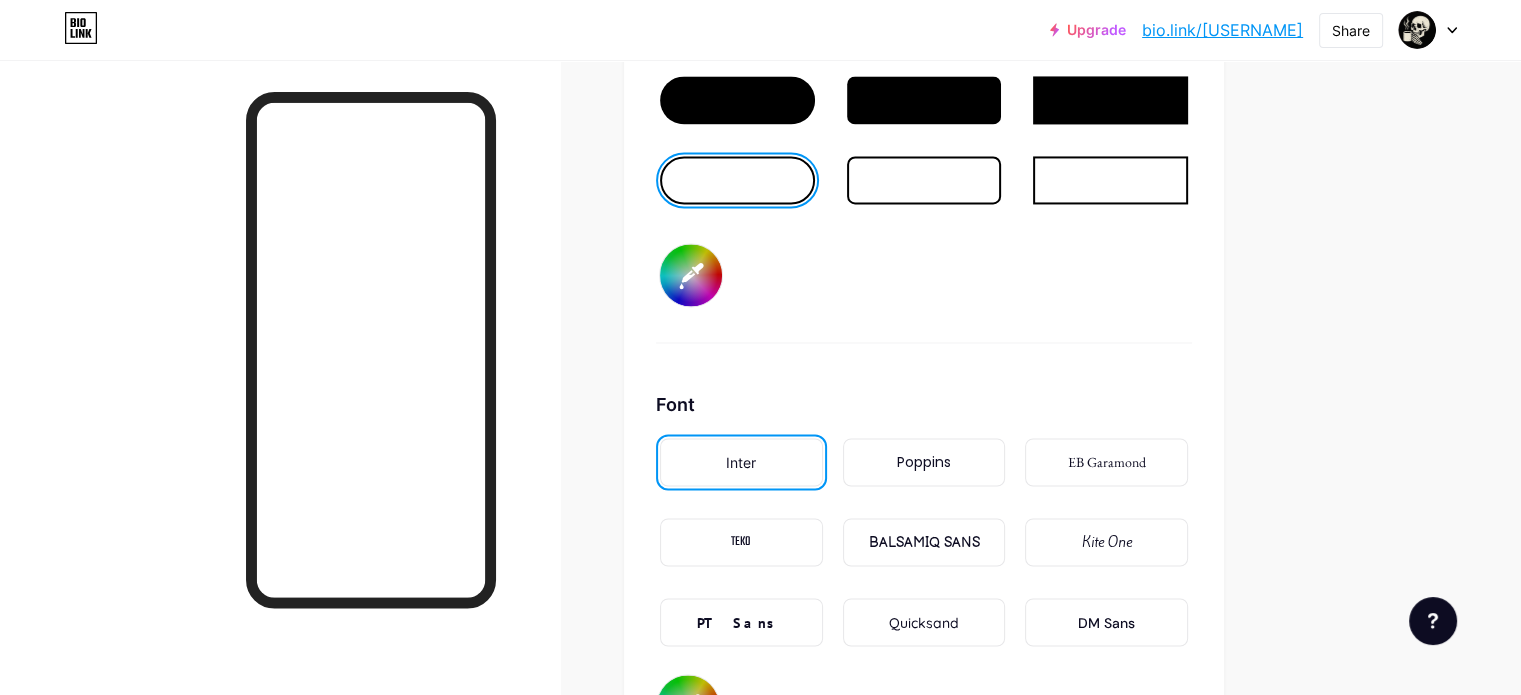 scroll, scrollTop: 3248, scrollLeft: 0, axis: vertical 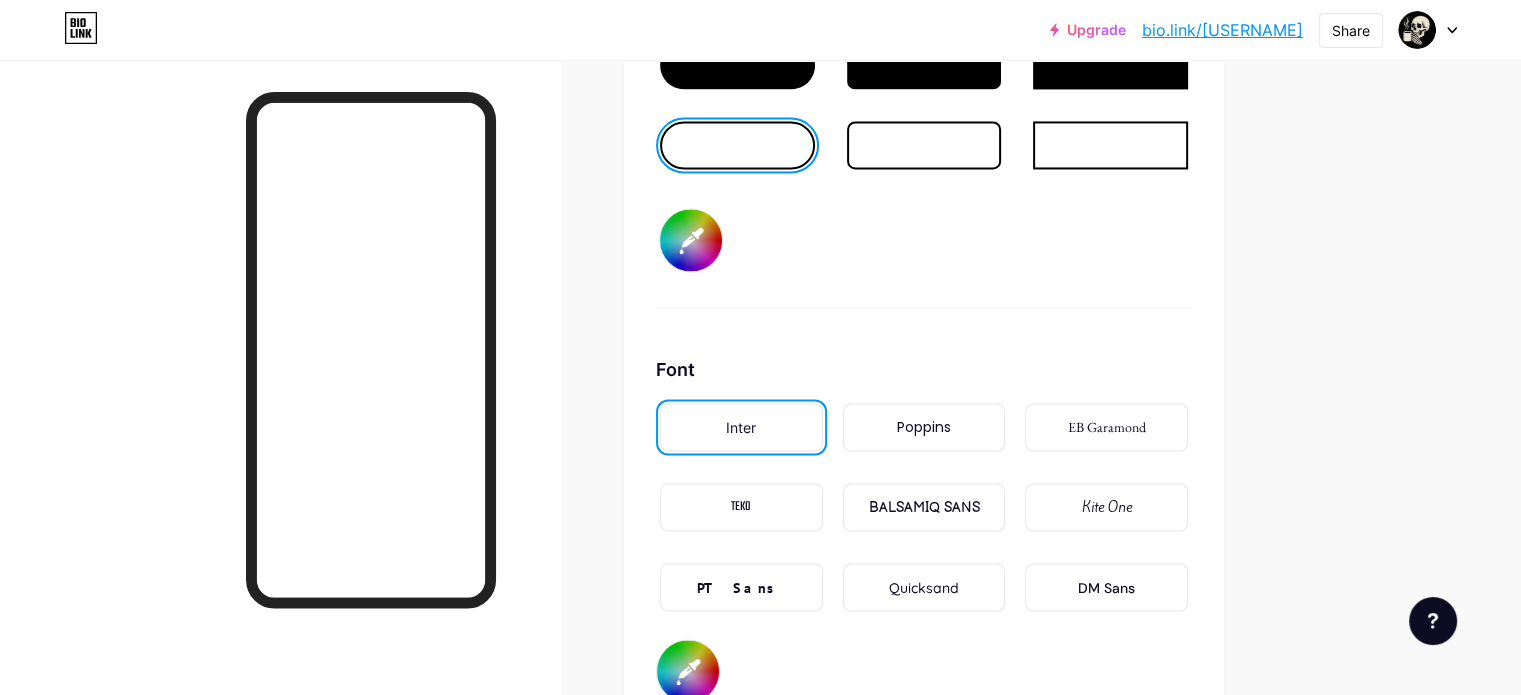 click on "Quicksand" at bounding box center (924, 587) 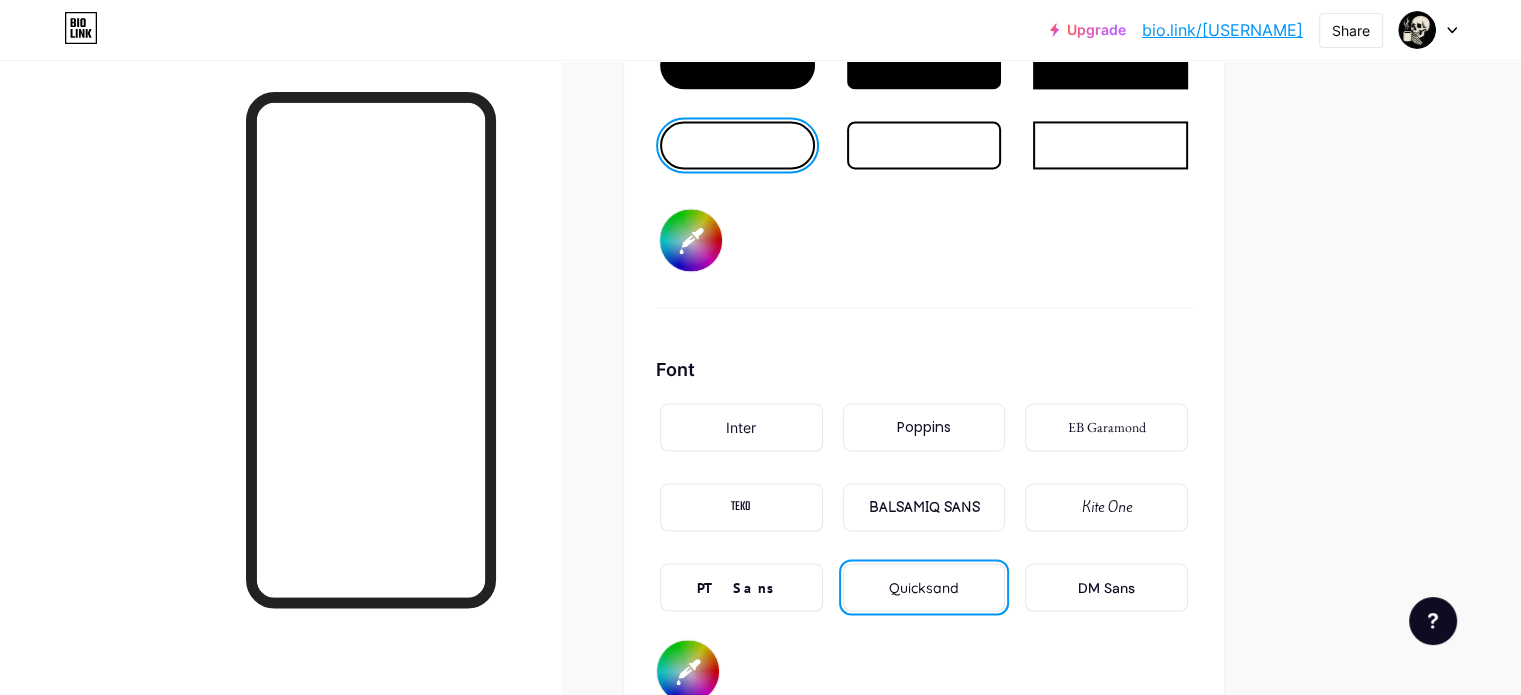 click on "EB Garamond" at bounding box center (1106, 427) 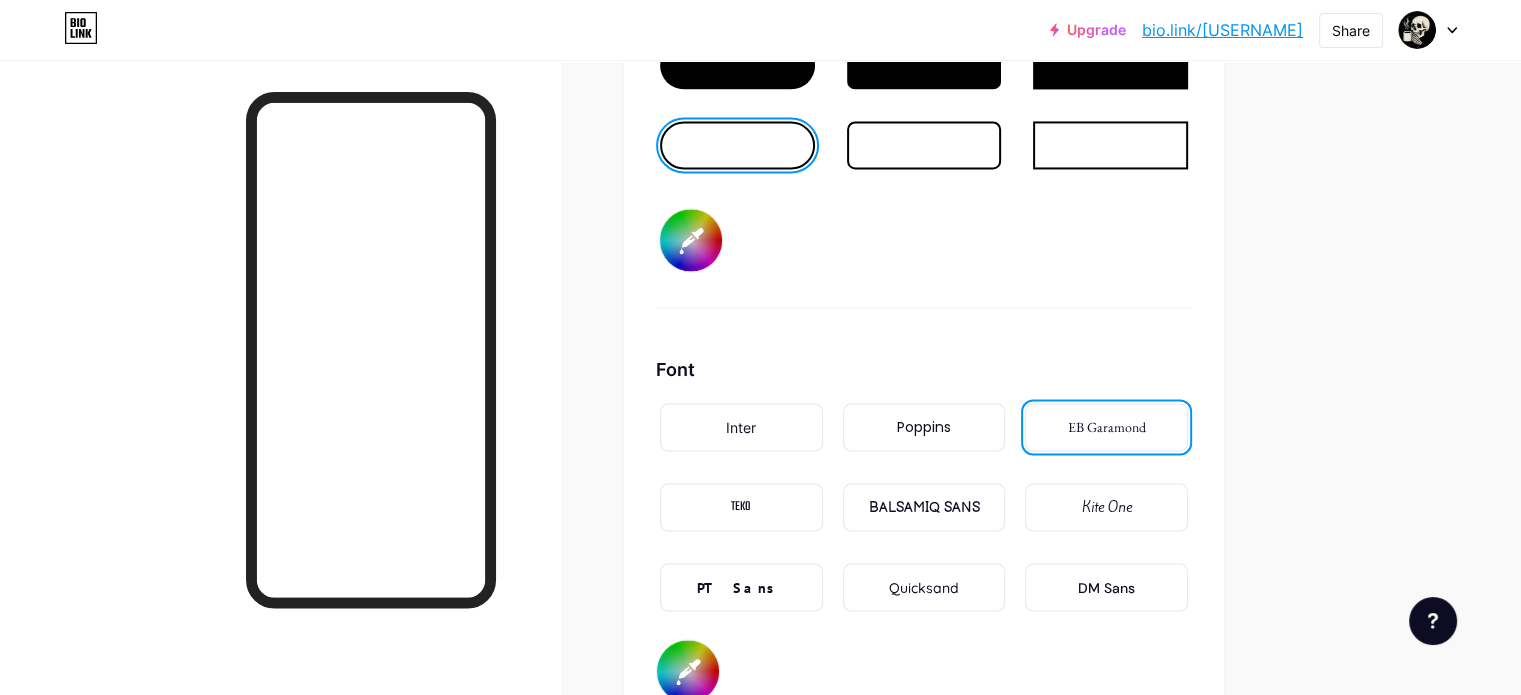 click on "Kite One" at bounding box center (1107, 507) 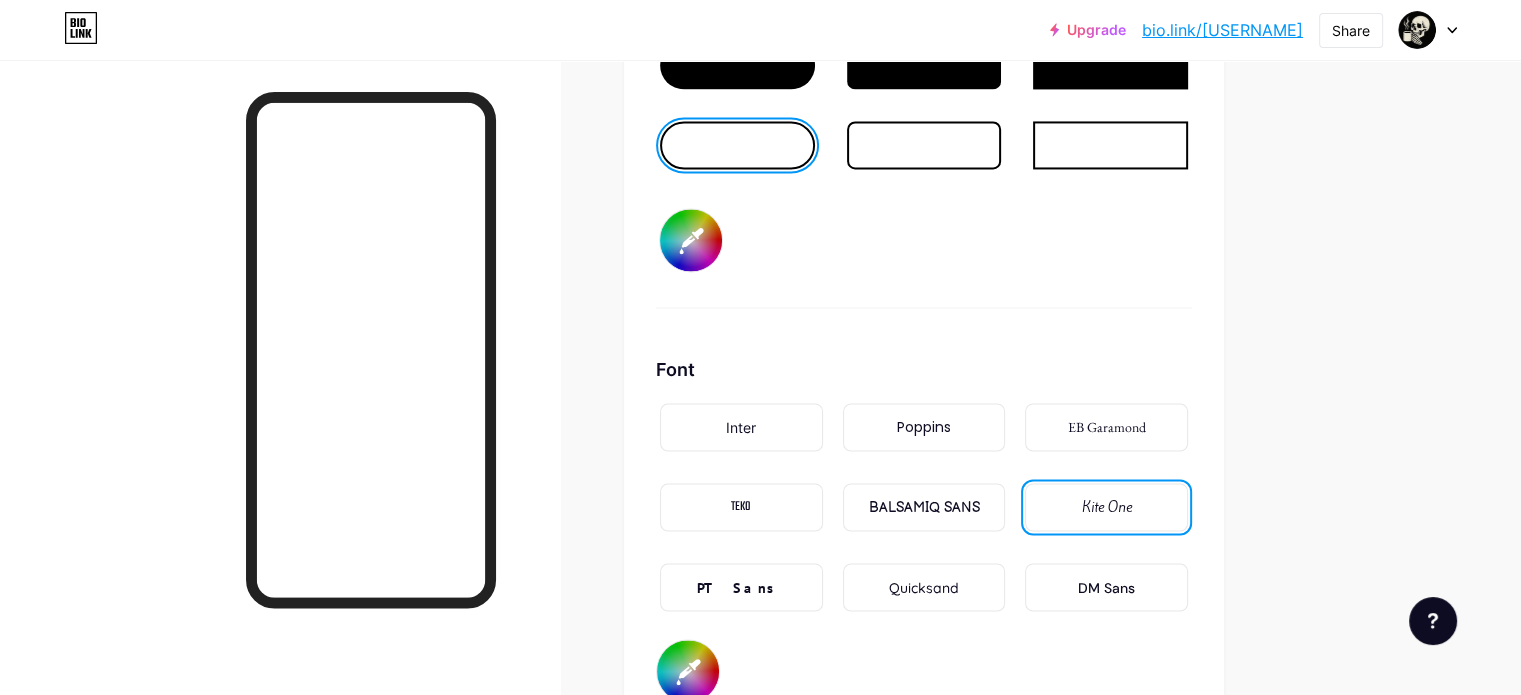 click on "Inter" at bounding box center (741, 427) 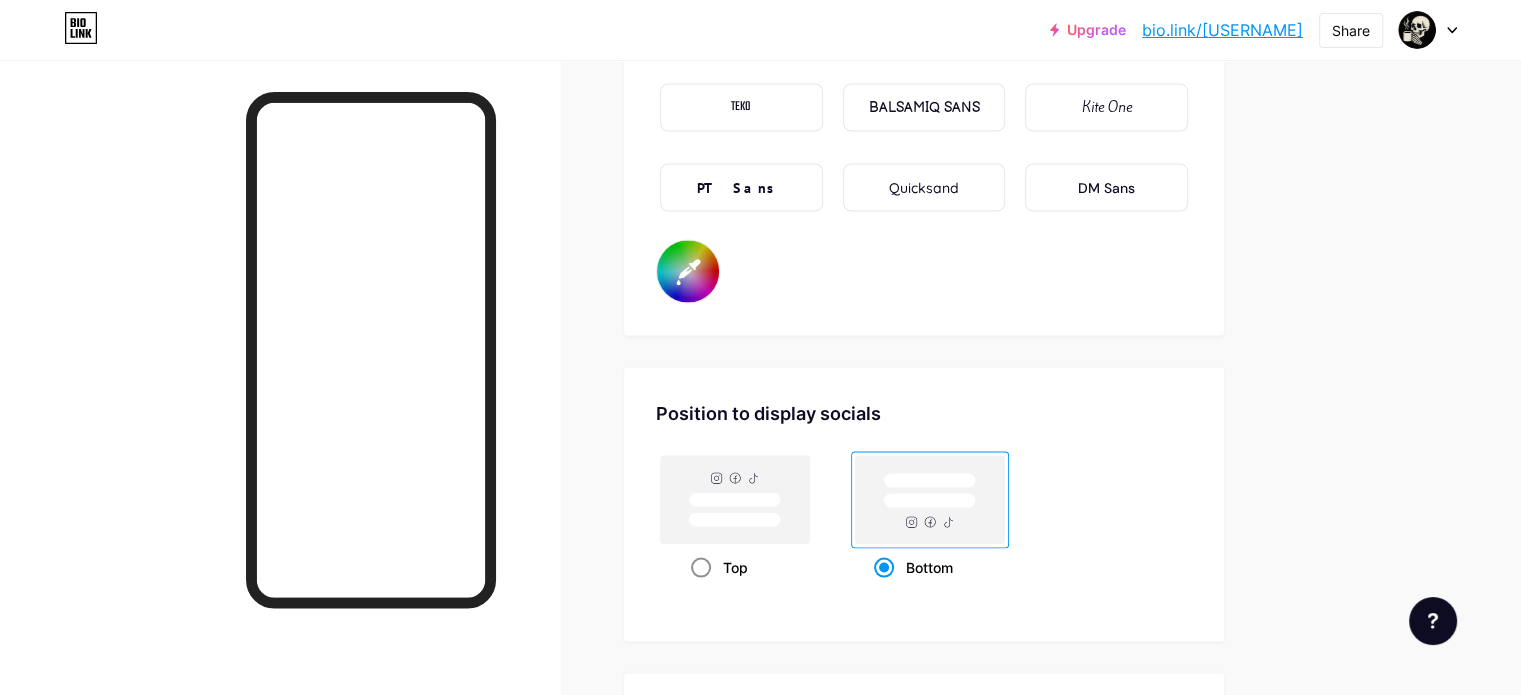 scroll, scrollTop: 3748, scrollLeft: 0, axis: vertical 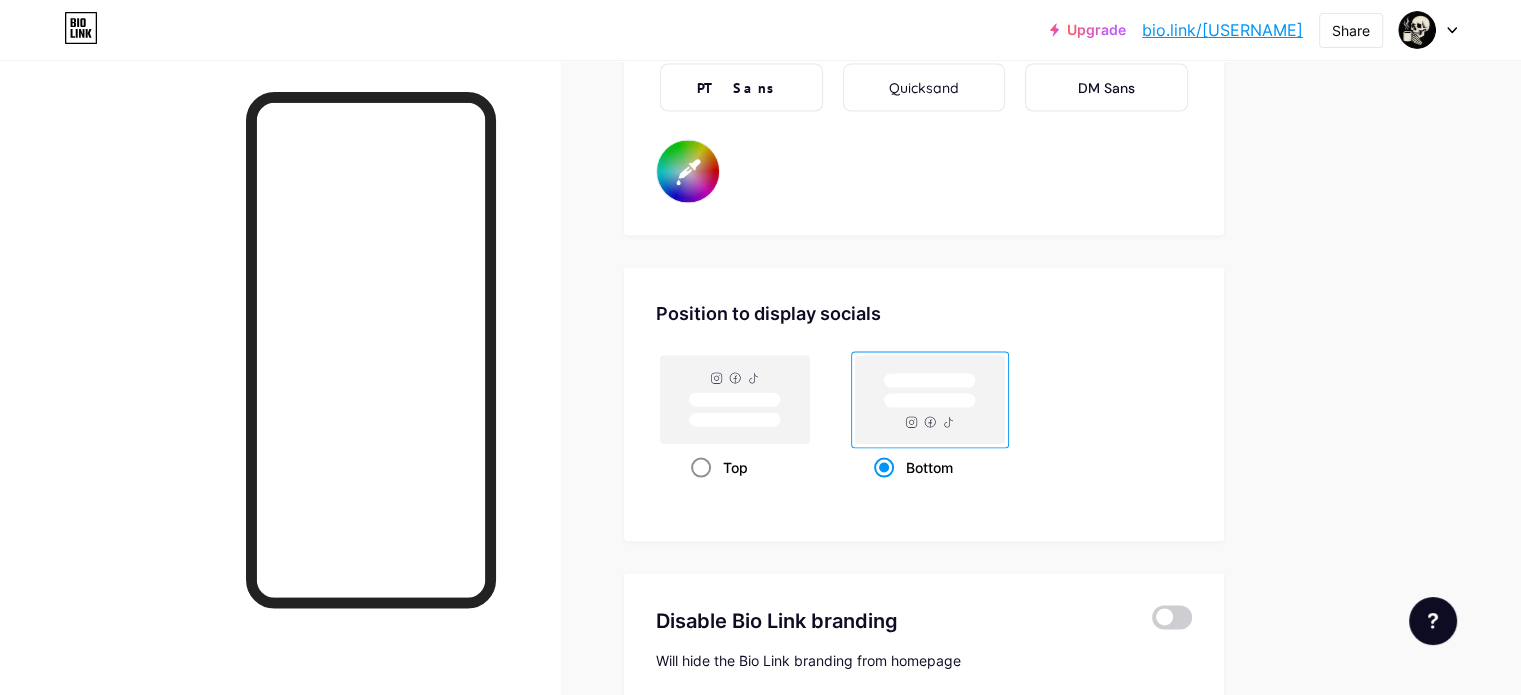 click 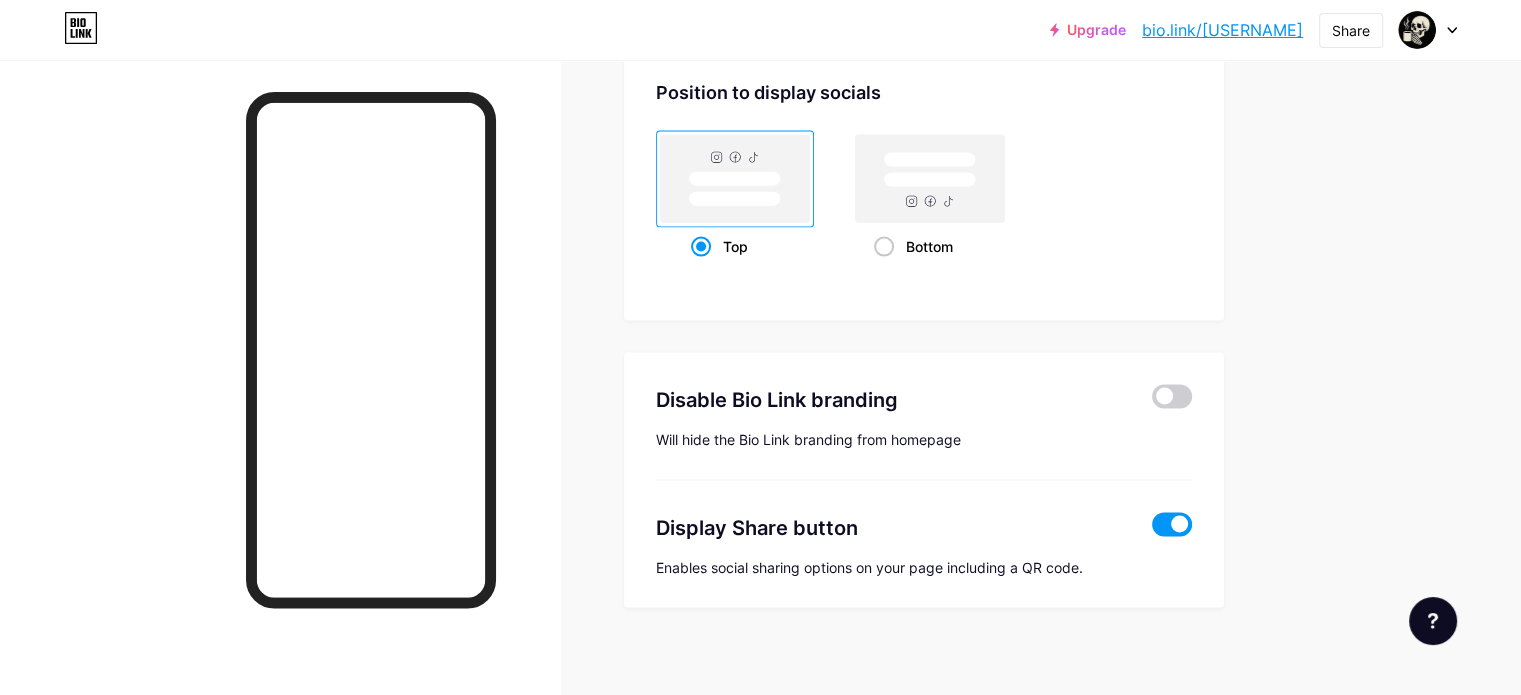 scroll, scrollTop: 3973, scrollLeft: 0, axis: vertical 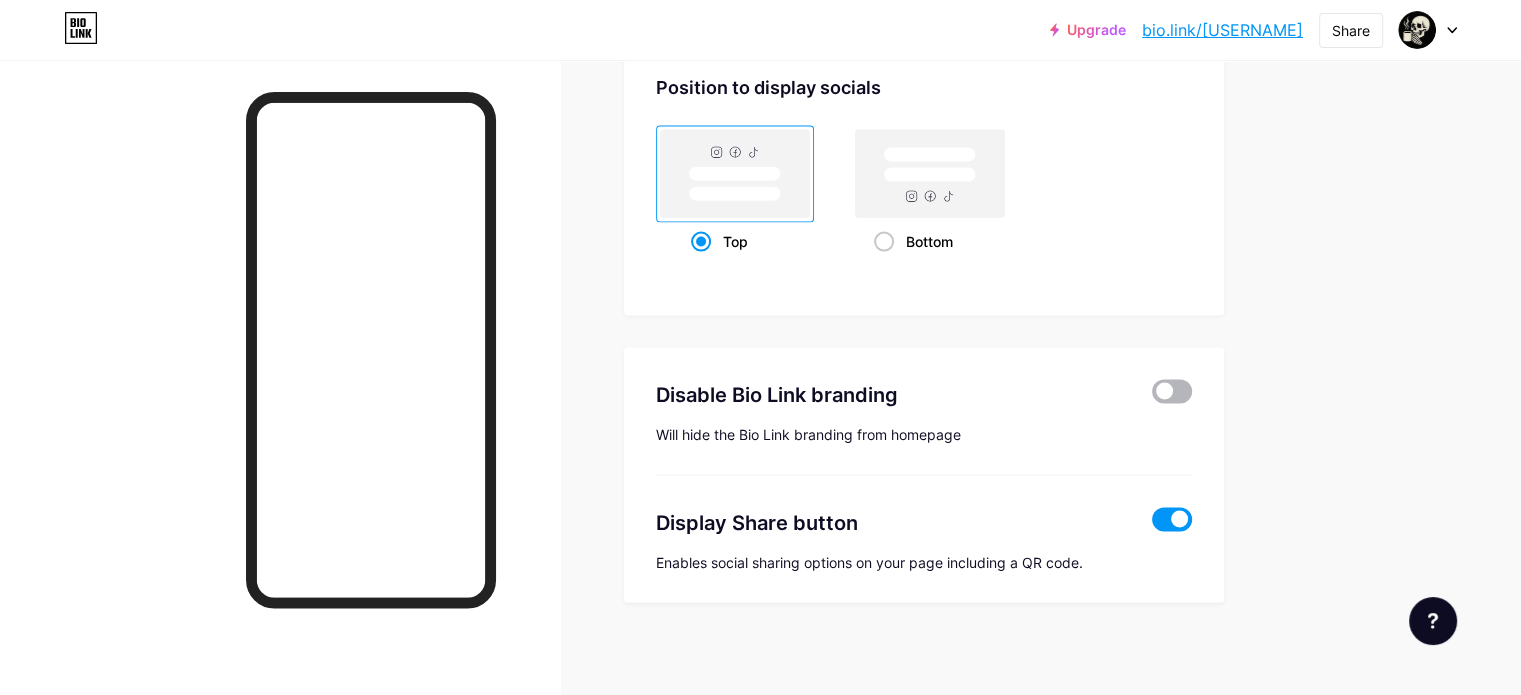 click at bounding box center (1172, 392) 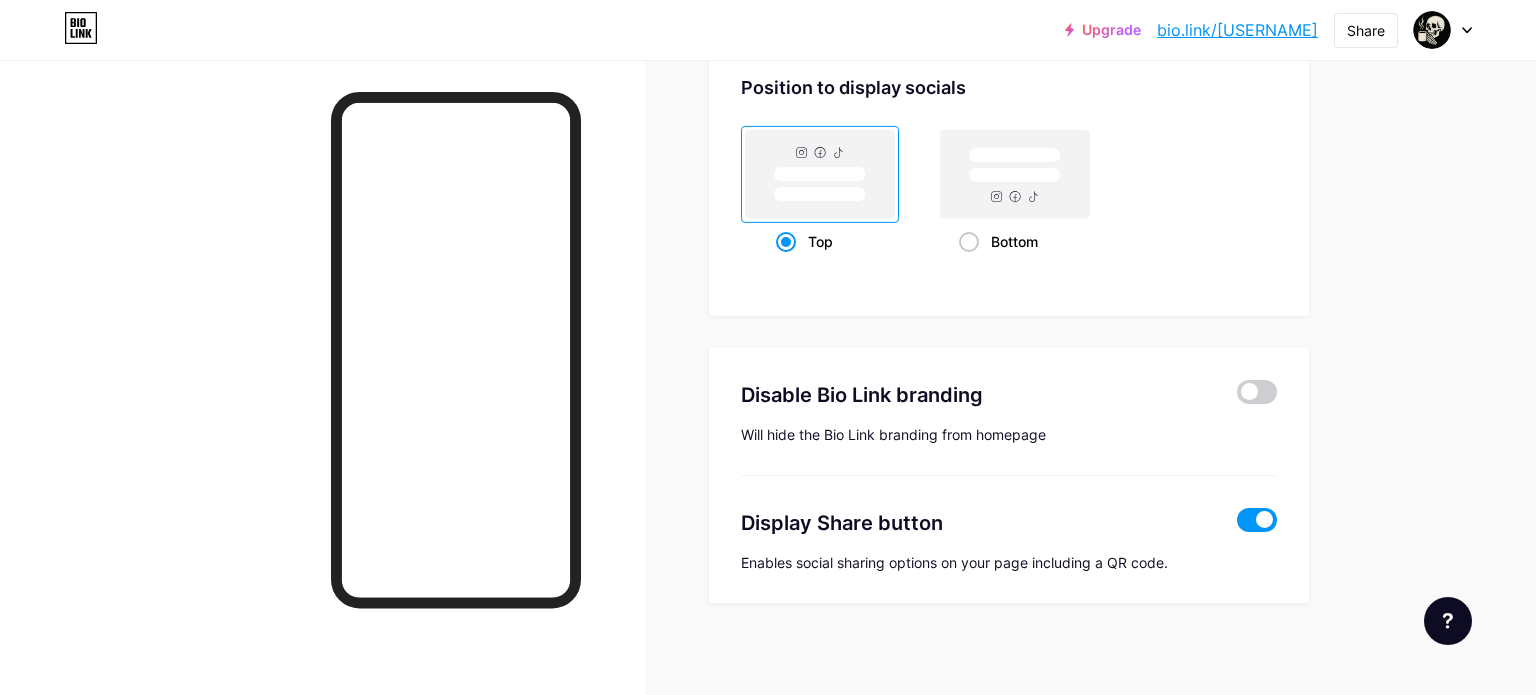 click 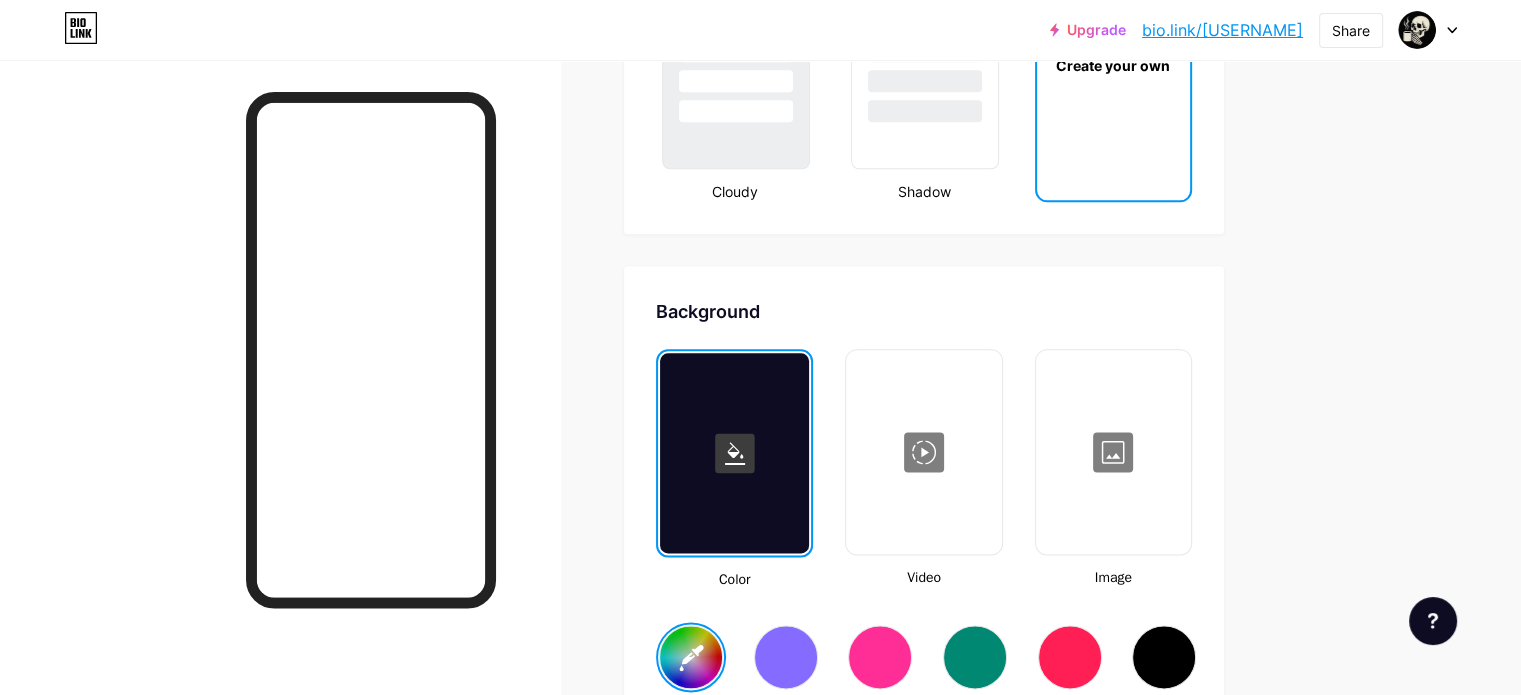 scroll, scrollTop: 2373, scrollLeft: 0, axis: vertical 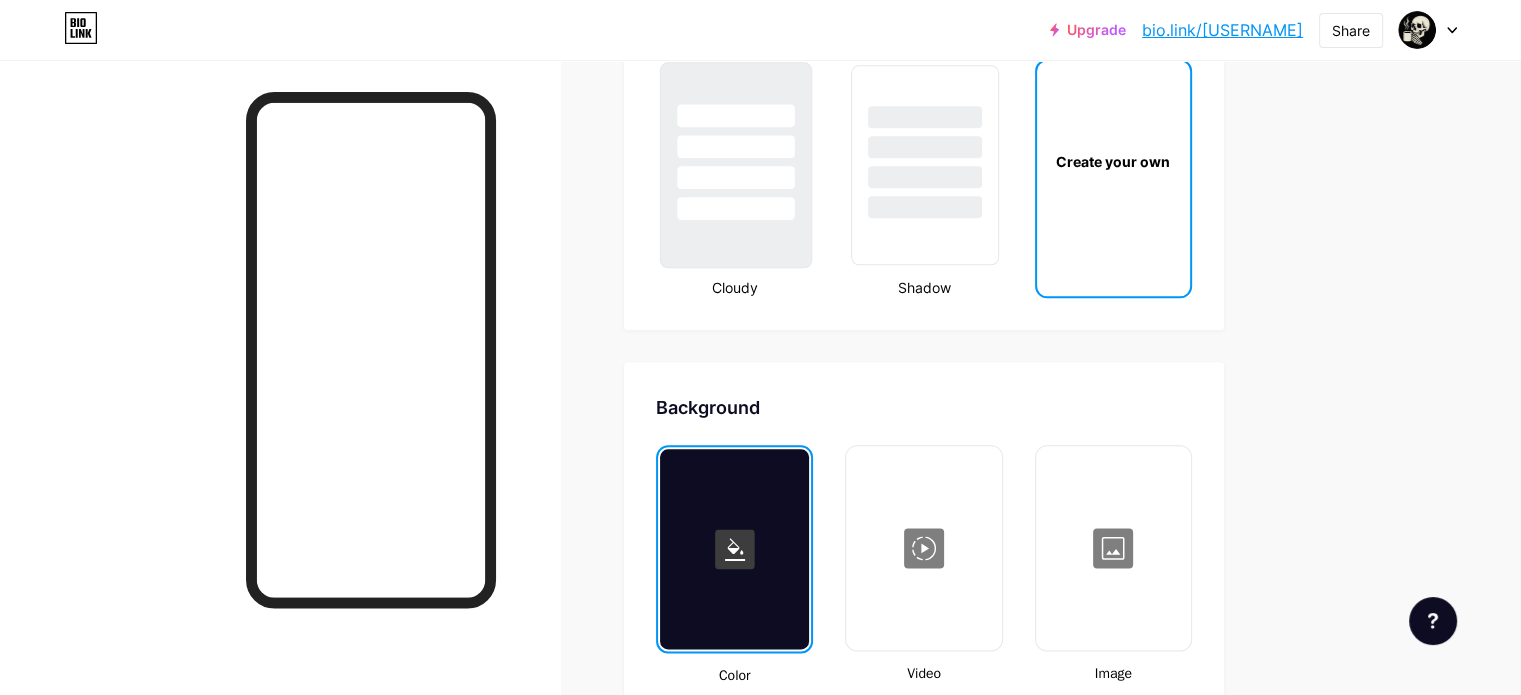 click at bounding box center (735, 146) 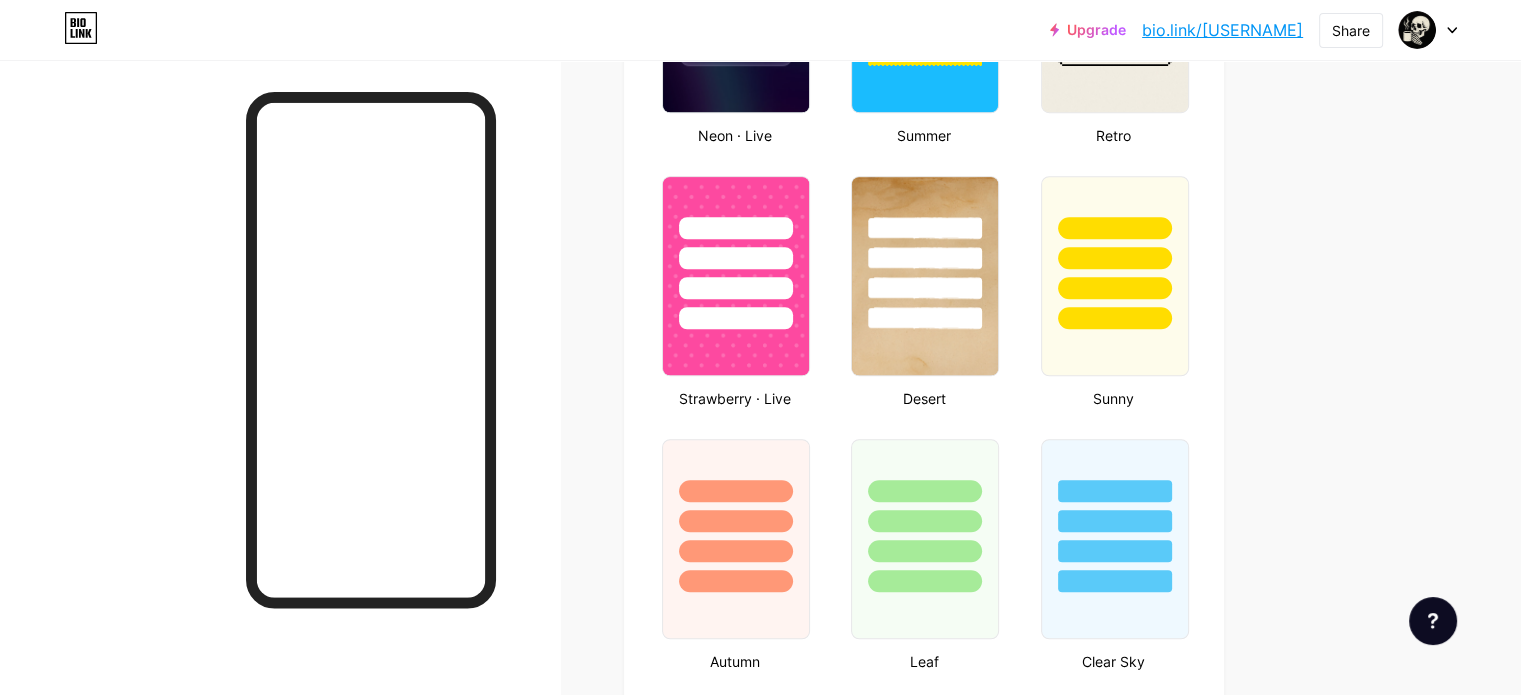scroll, scrollTop: 1173, scrollLeft: 0, axis: vertical 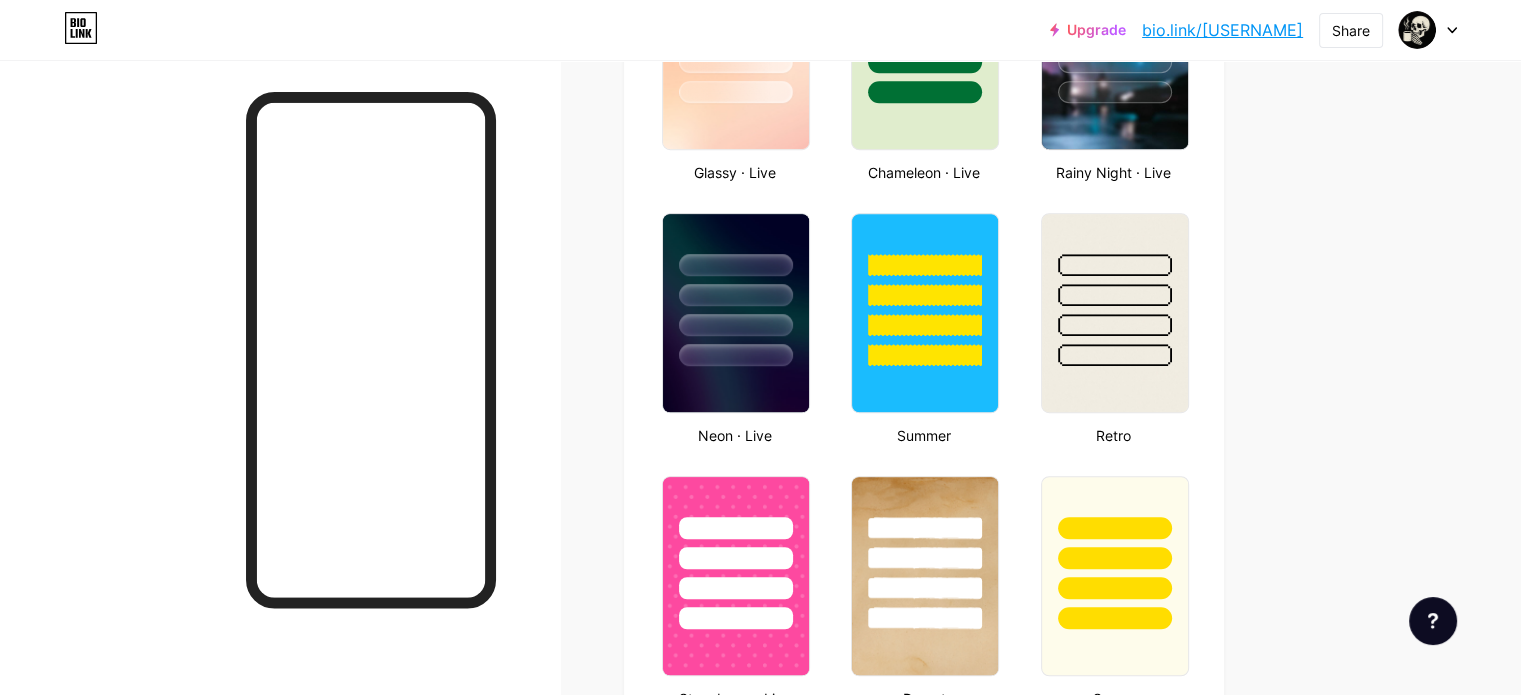 click at bounding box center [736, 265] 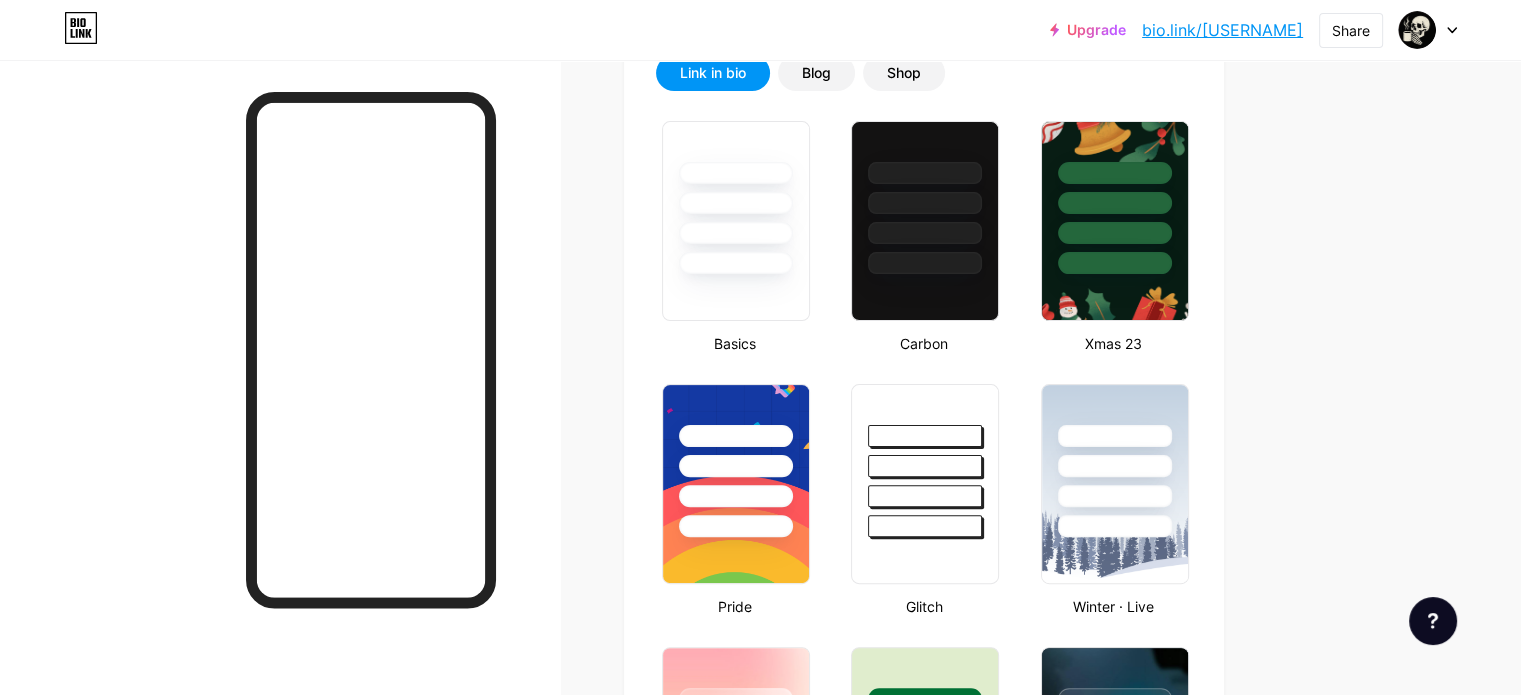 scroll, scrollTop: 473, scrollLeft: 0, axis: vertical 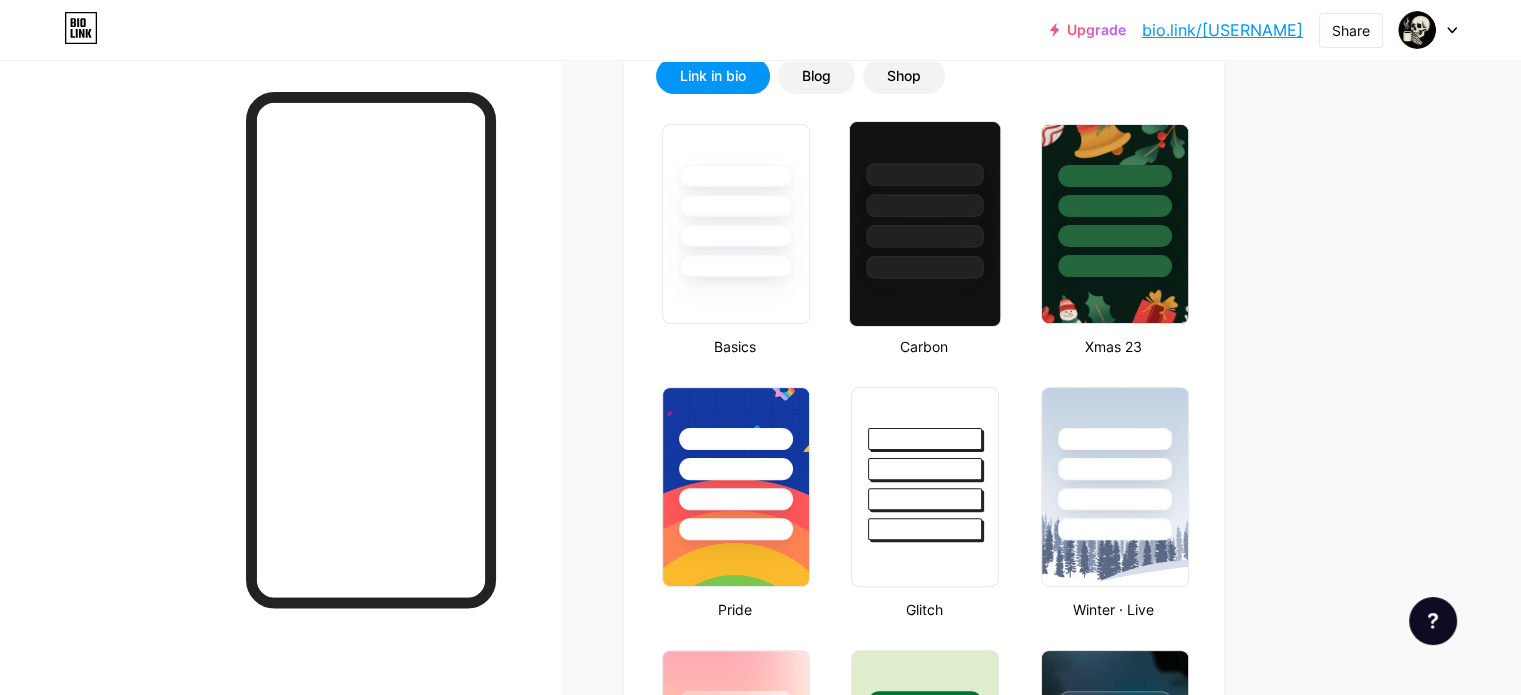 click at bounding box center [925, 267] 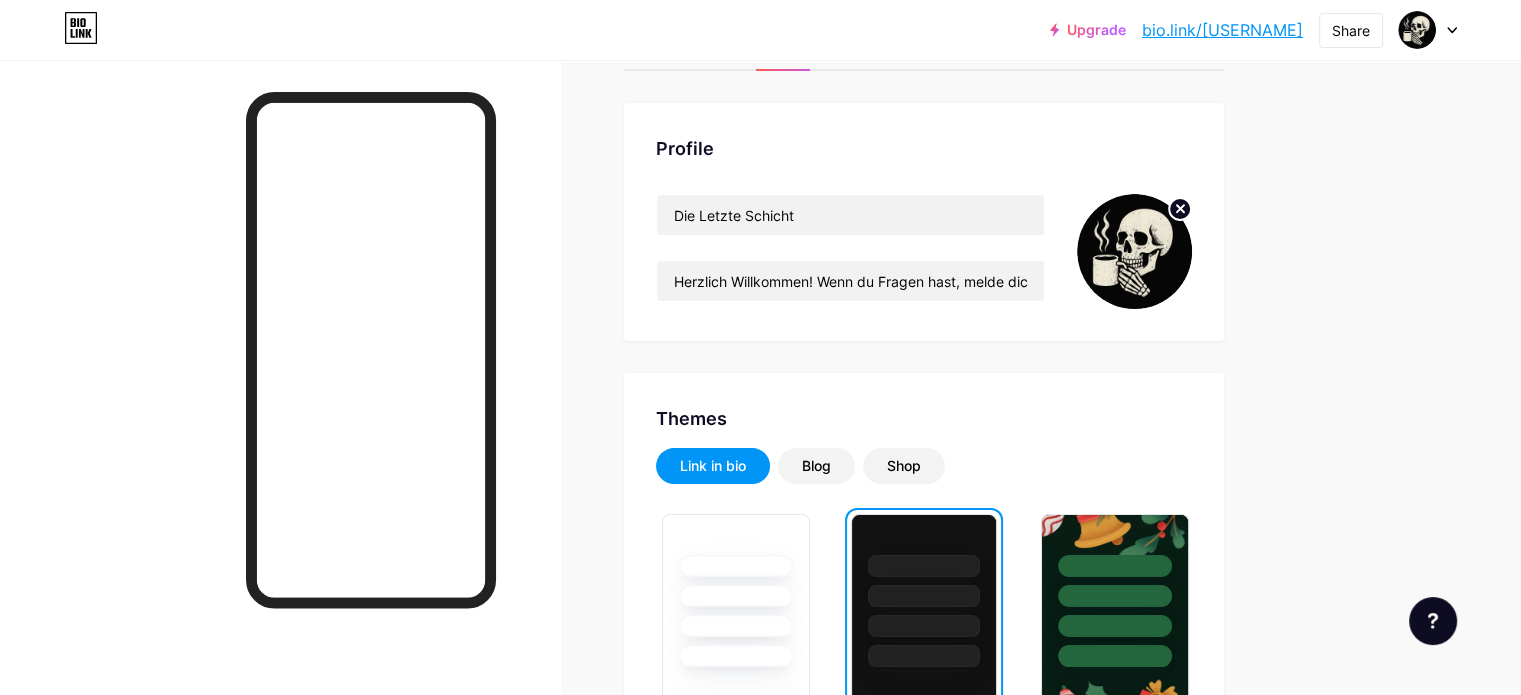 scroll, scrollTop: 0, scrollLeft: 0, axis: both 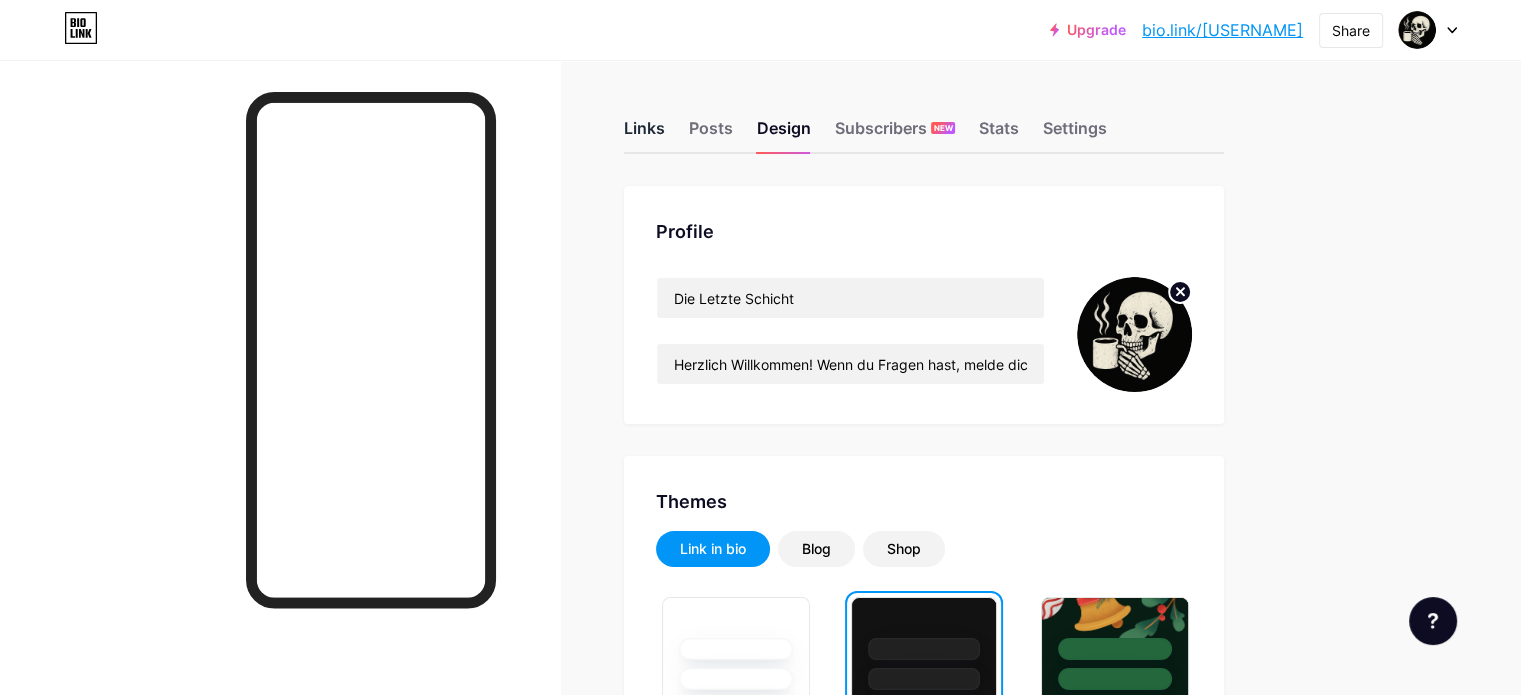 click on "Links" at bounding box center (644, 134) 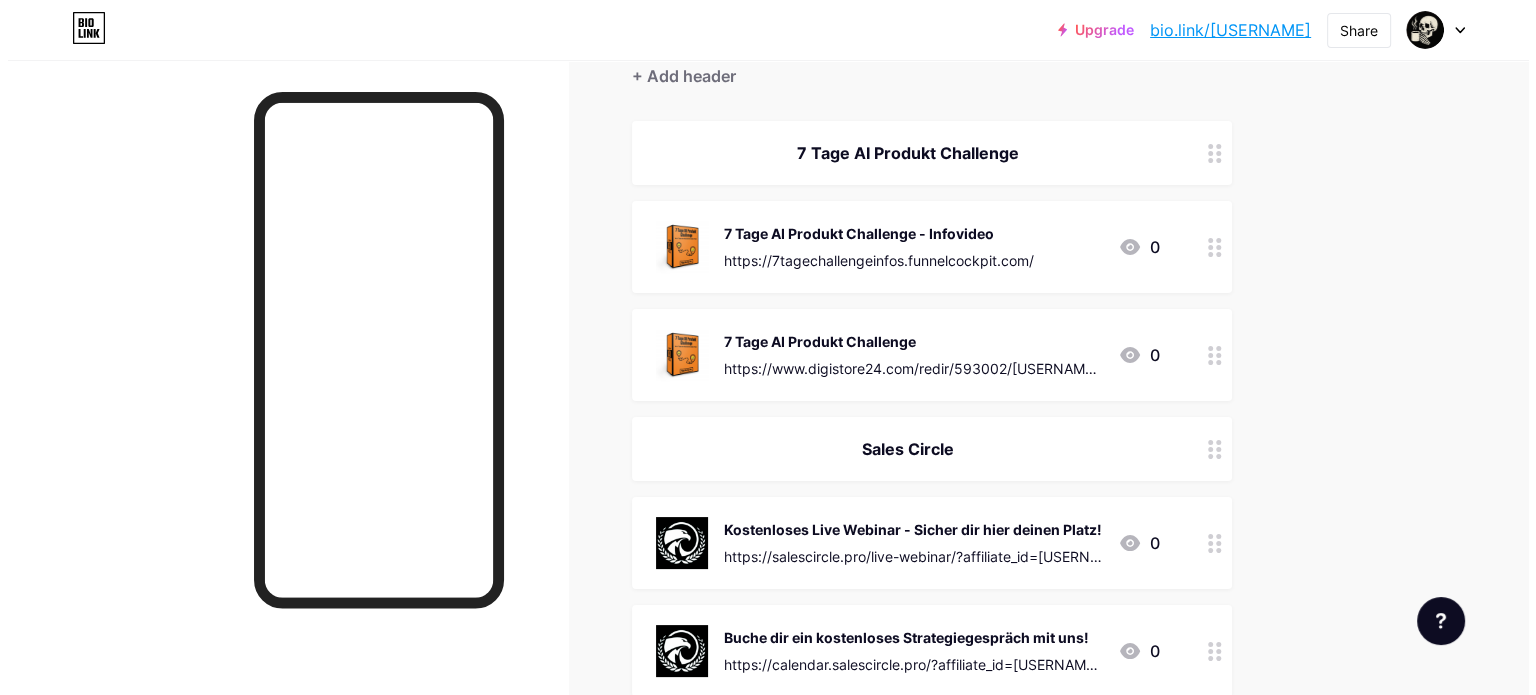 scroll, scrollTop: 500, scrollLeft: 0, axis: vertical 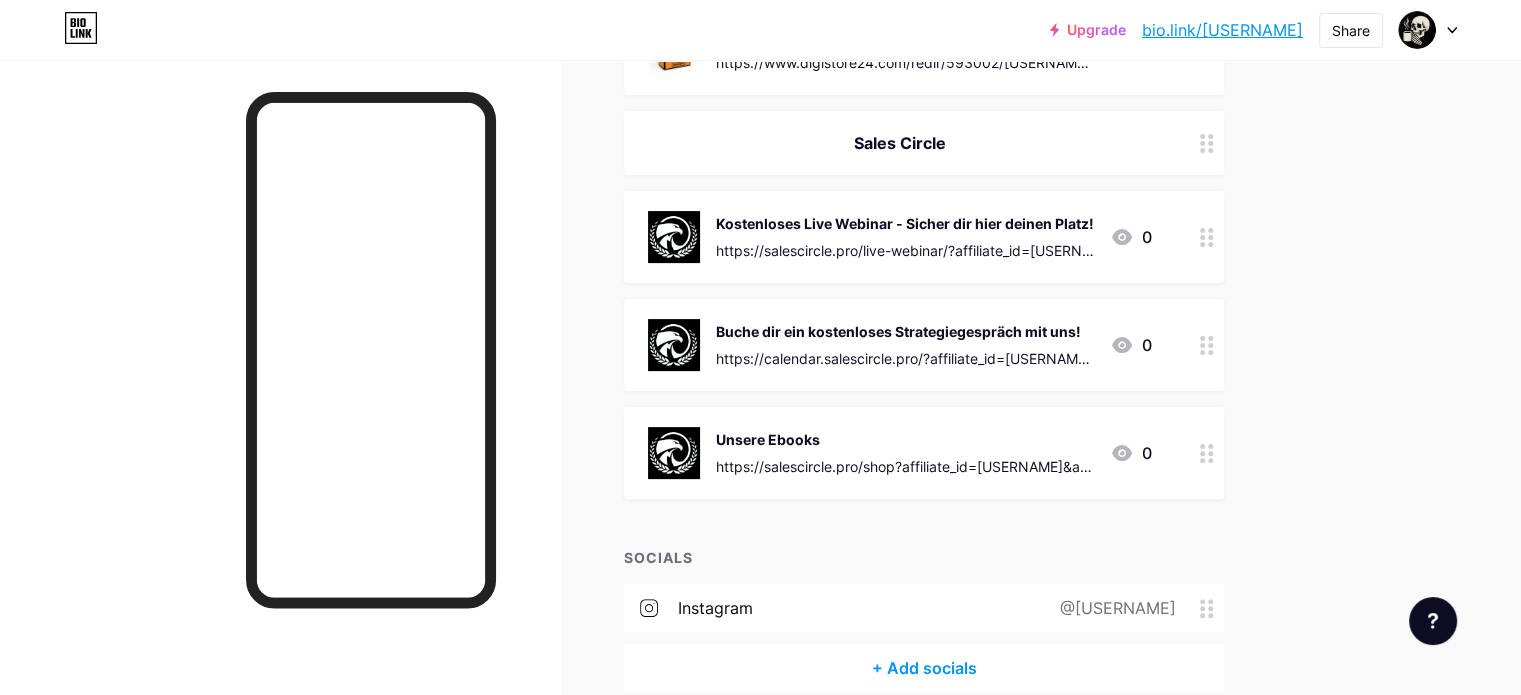 click on "Buche dir ein kostenloses Strategiegespräch mit uns!" at bounding box center [905, 331] 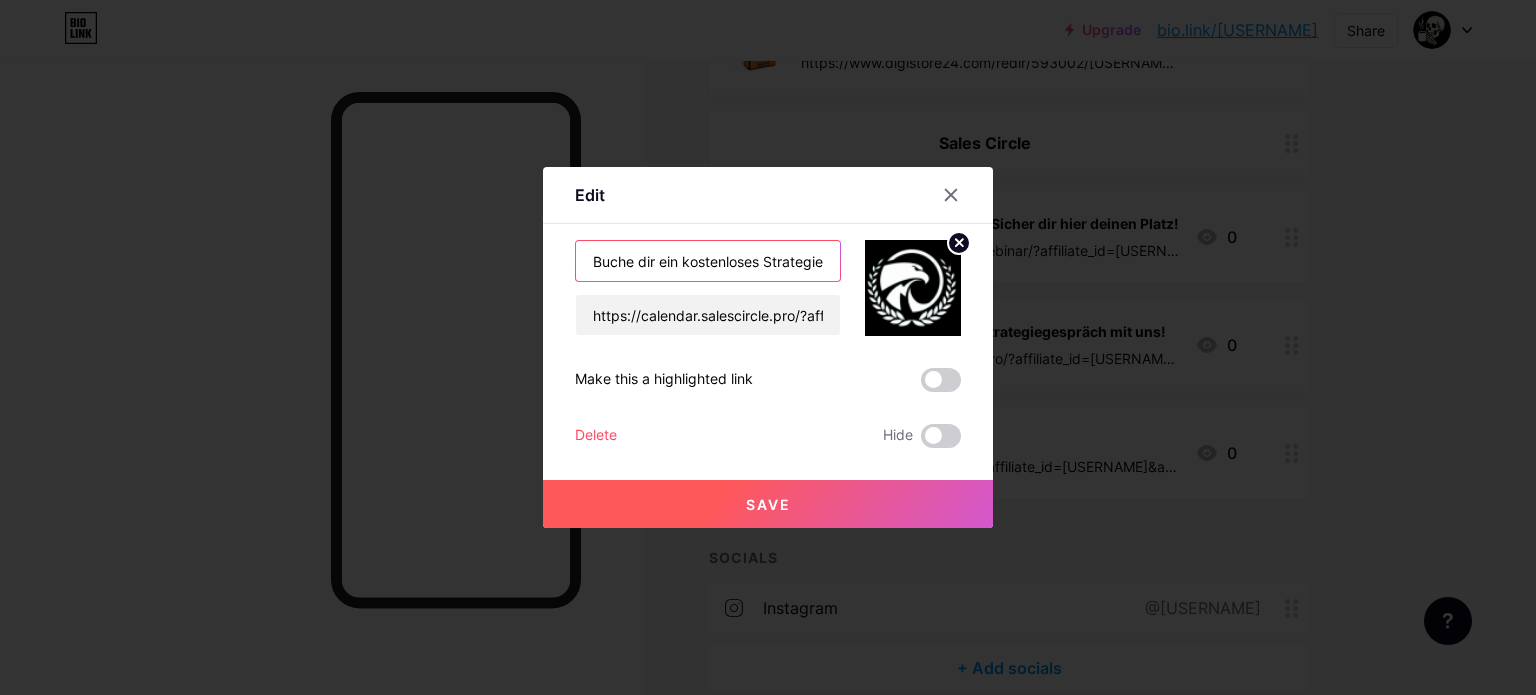 click on "Buche dir ein kostenloses Strategiegespräch mit uns!" at bounding box center [708, 261] 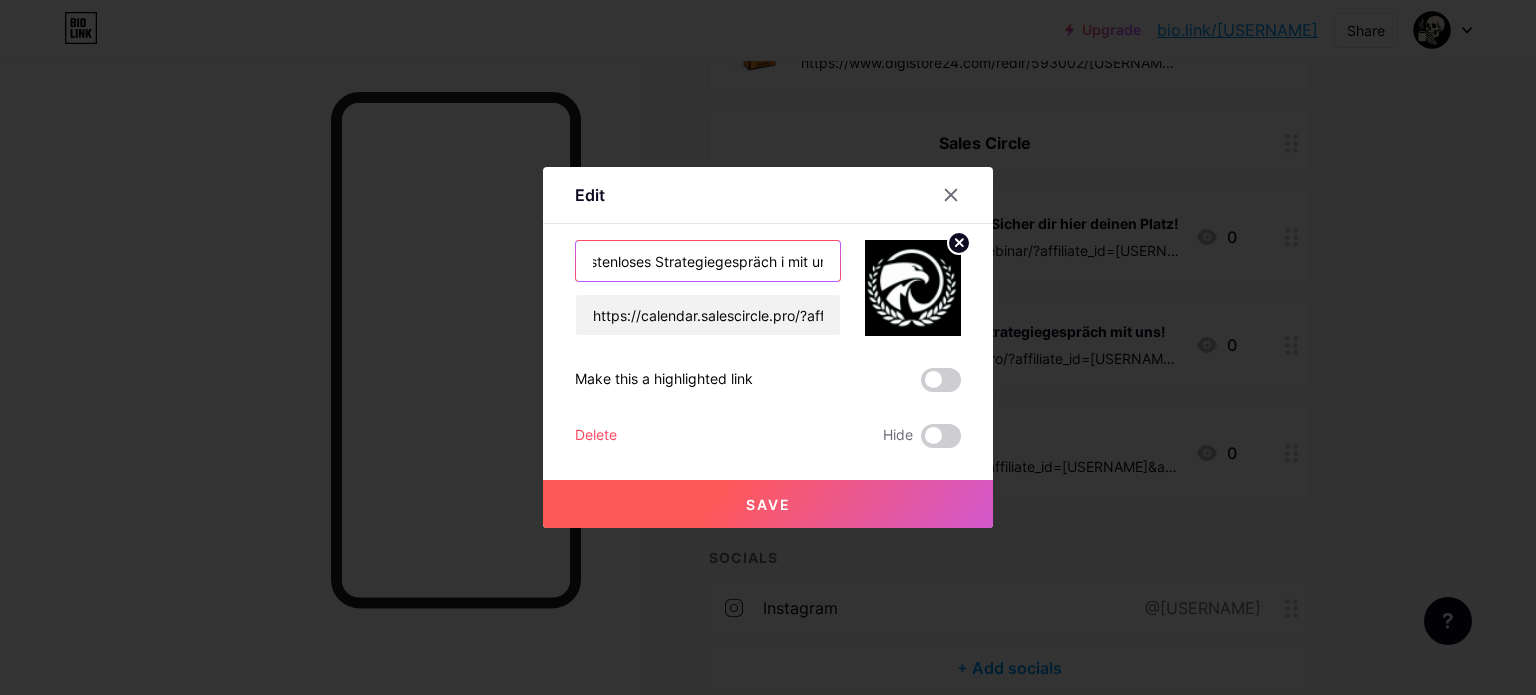 scroll, scrollTop: 0, scrollLeft: 116, axis: horizontal 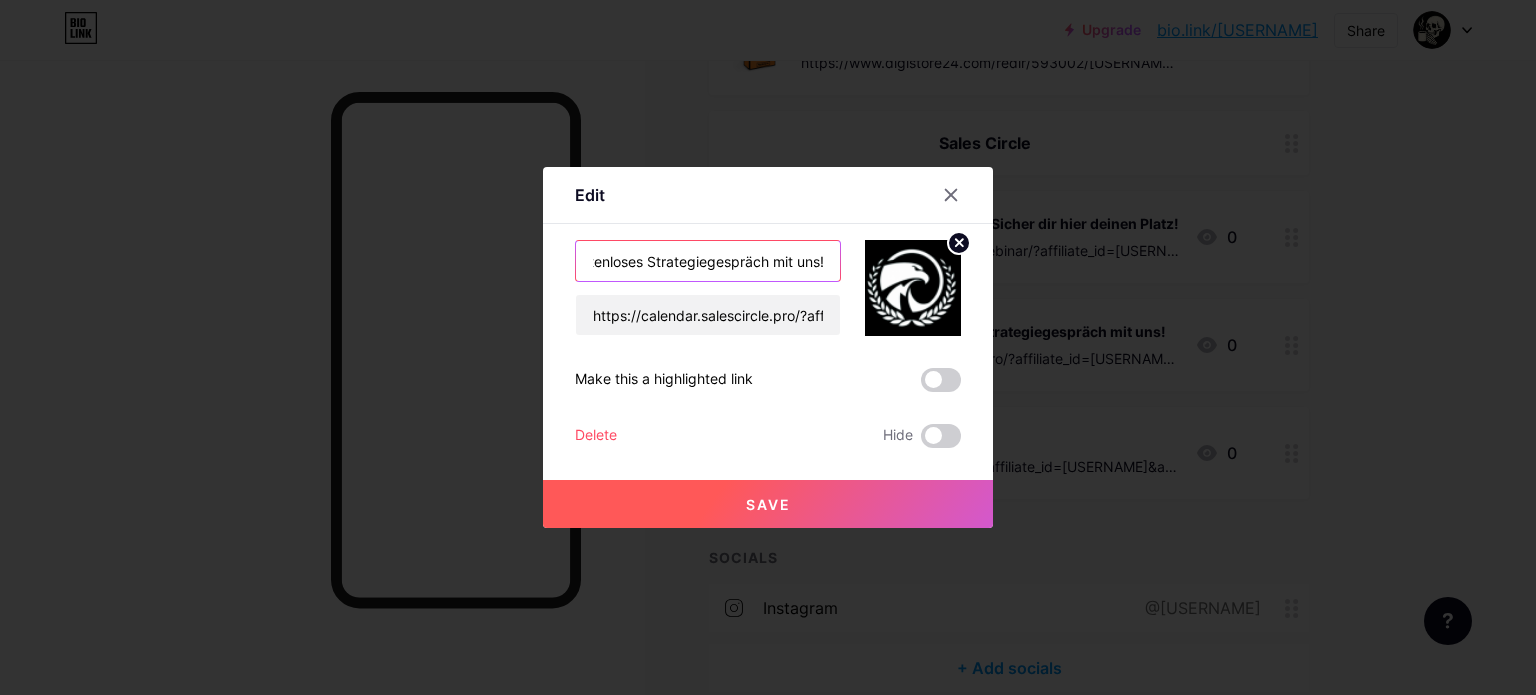 click on "Buche dir ein kostenloses Strategiegespräch mit uns!" at bounding box center [708, 261] 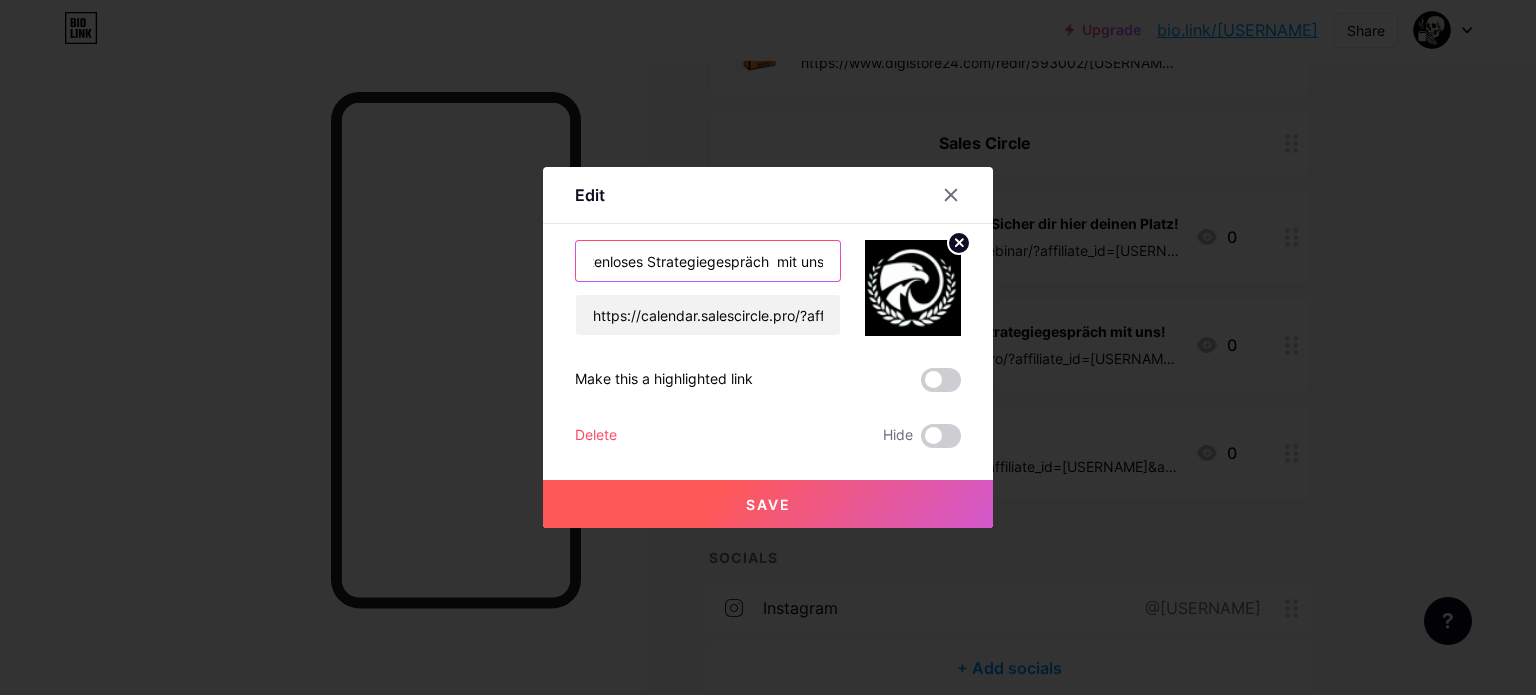 type on "Buche dir ein kostenloses Strategiegespräch  mit uns!" 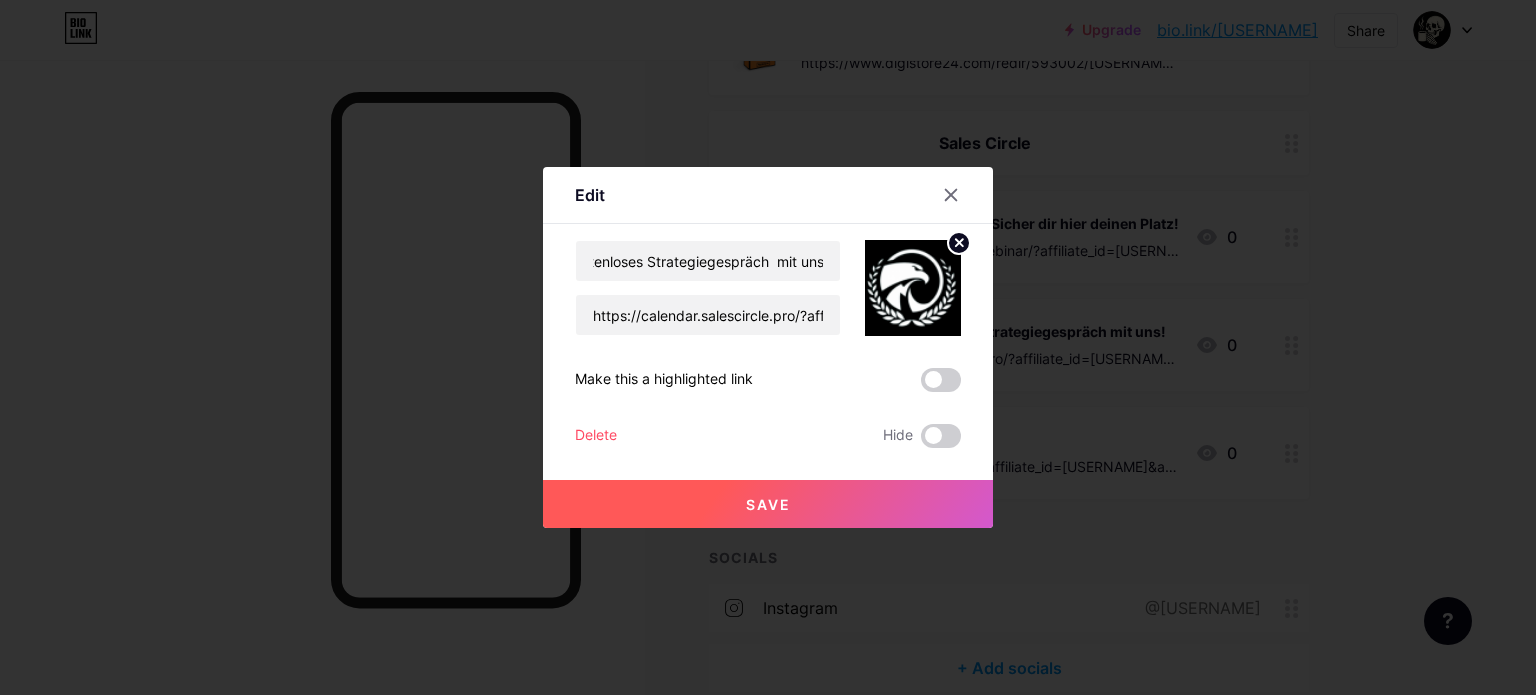 scroll, scrollTop: 0, scrollLeft: 0, axis: both 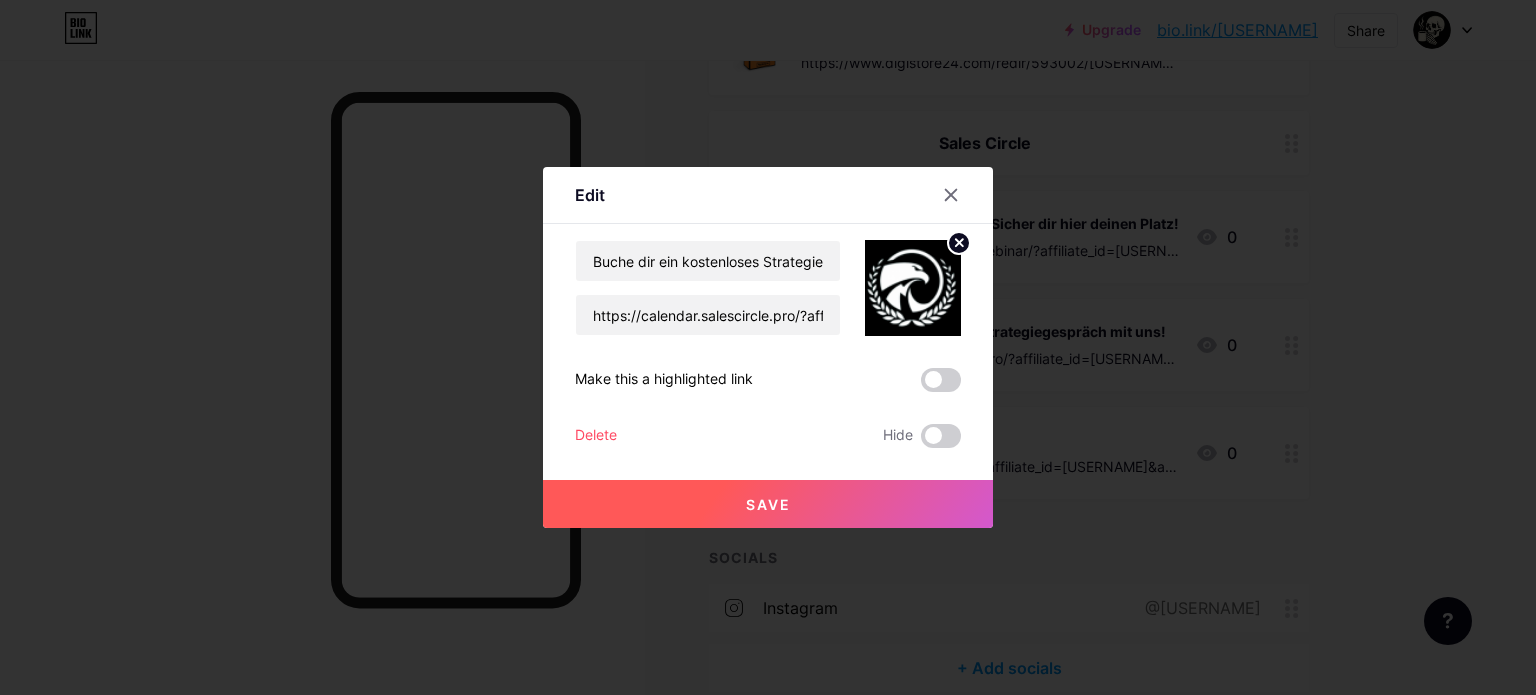 click on "Save" at bounding box center (768, 504) 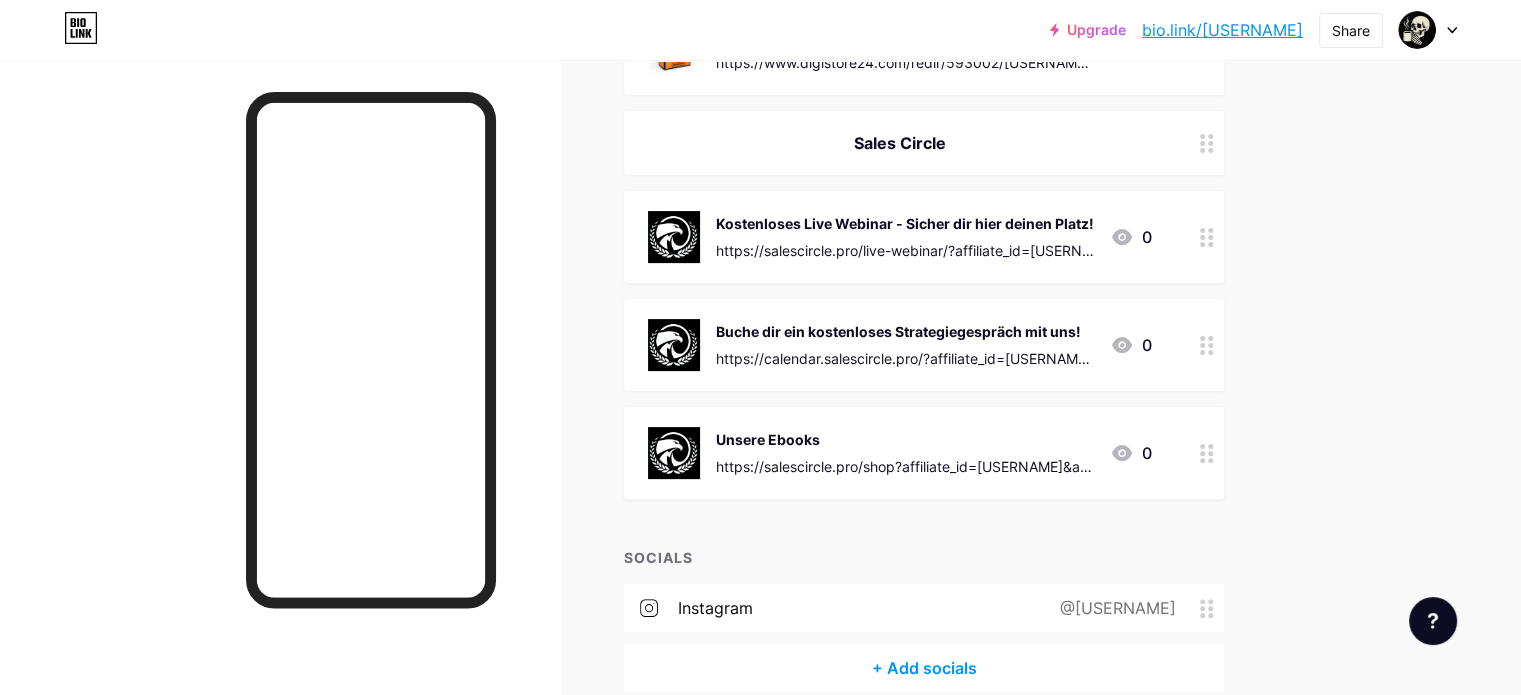 click on "Buche dir ein kostenloses Strategiegespräch  mit uns!" at bounding box center [905, 331] 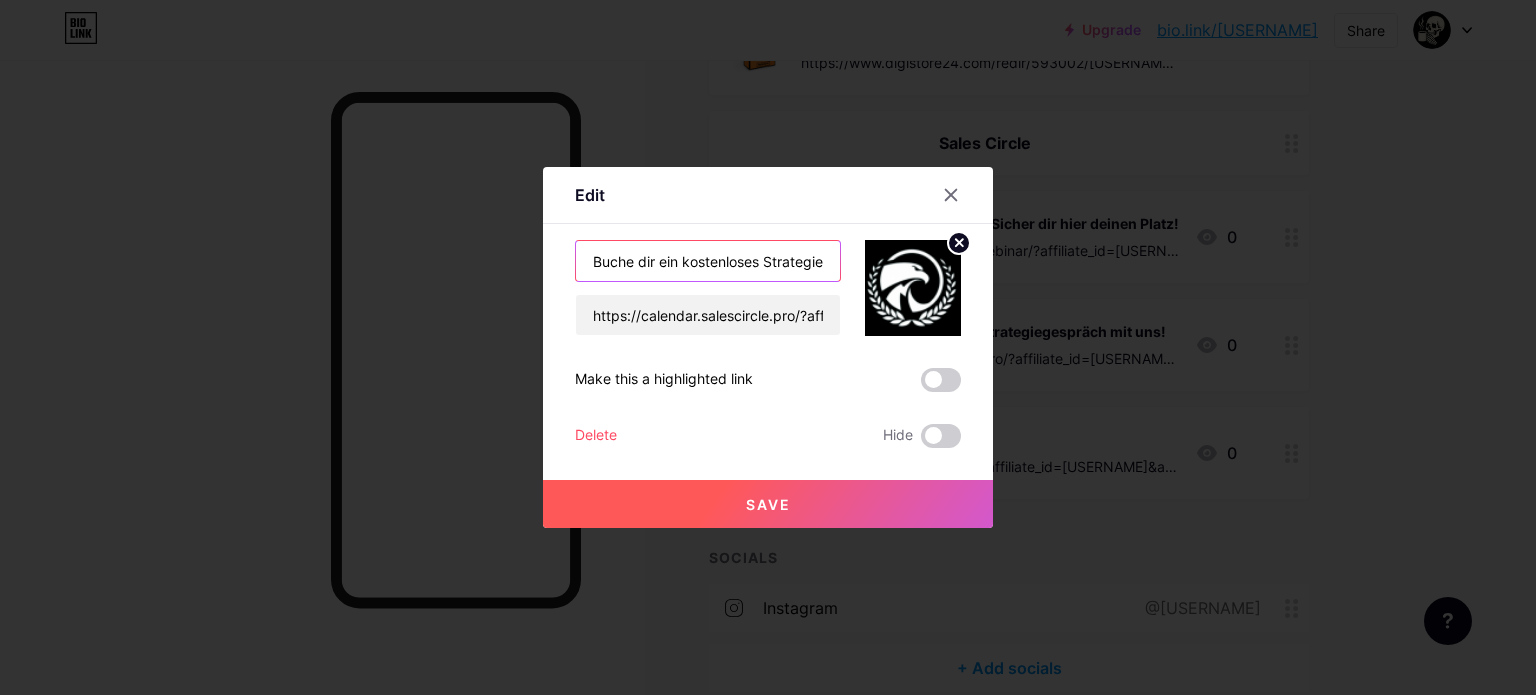 click on "Buche dir ein kostenloses Strategiegespräch  mit uns!" at bounding box center [708, 261] 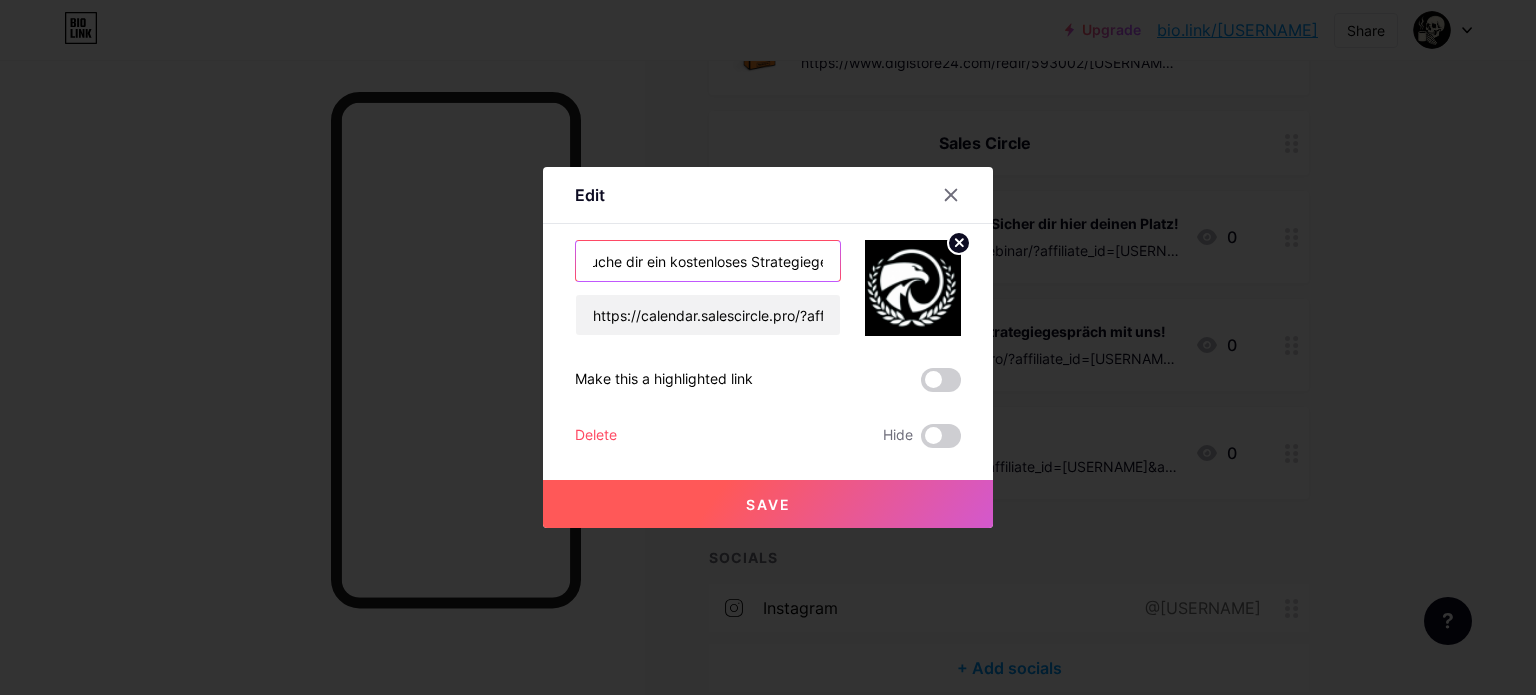 scroll, scrollTop: 0, scrollLeft: 20, axis: horizontal 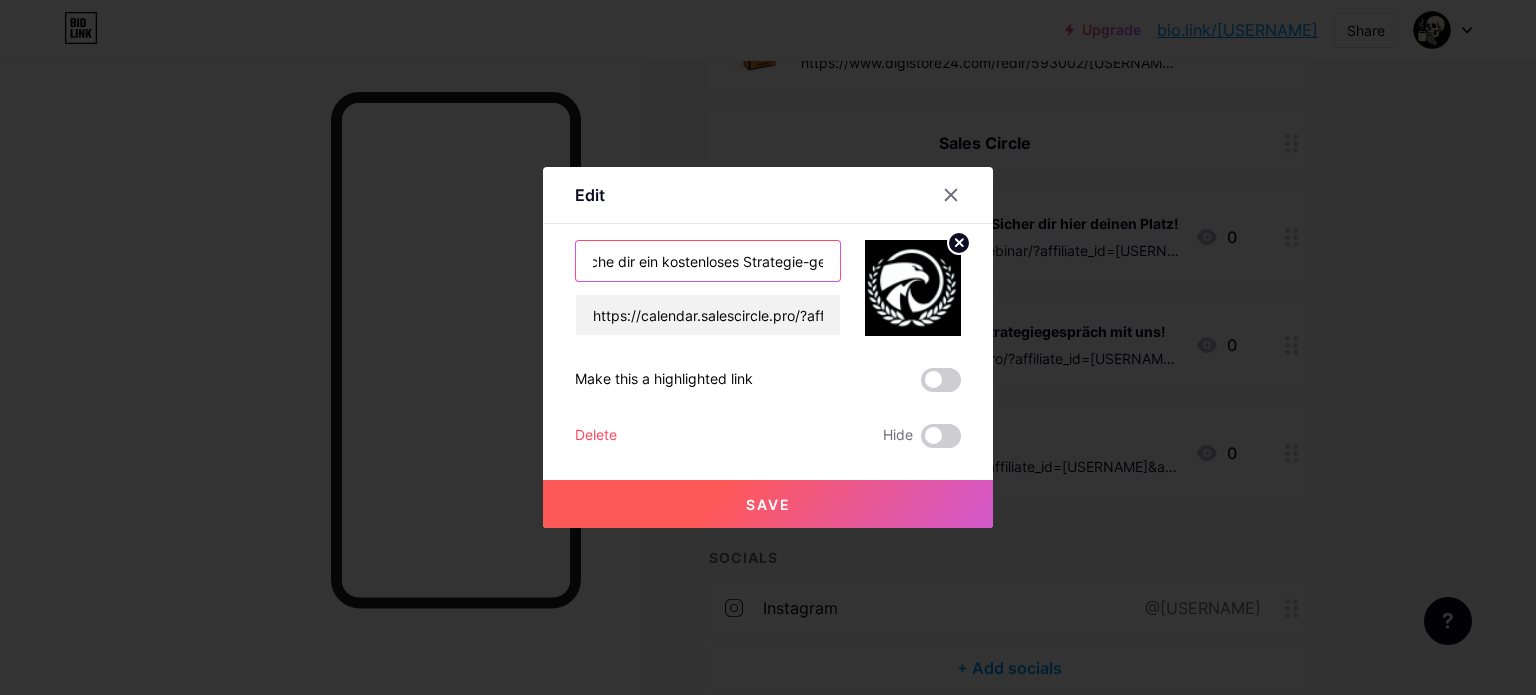 type on "Buche dir ein kostenloses Strategie-gespräch  mit uns!" 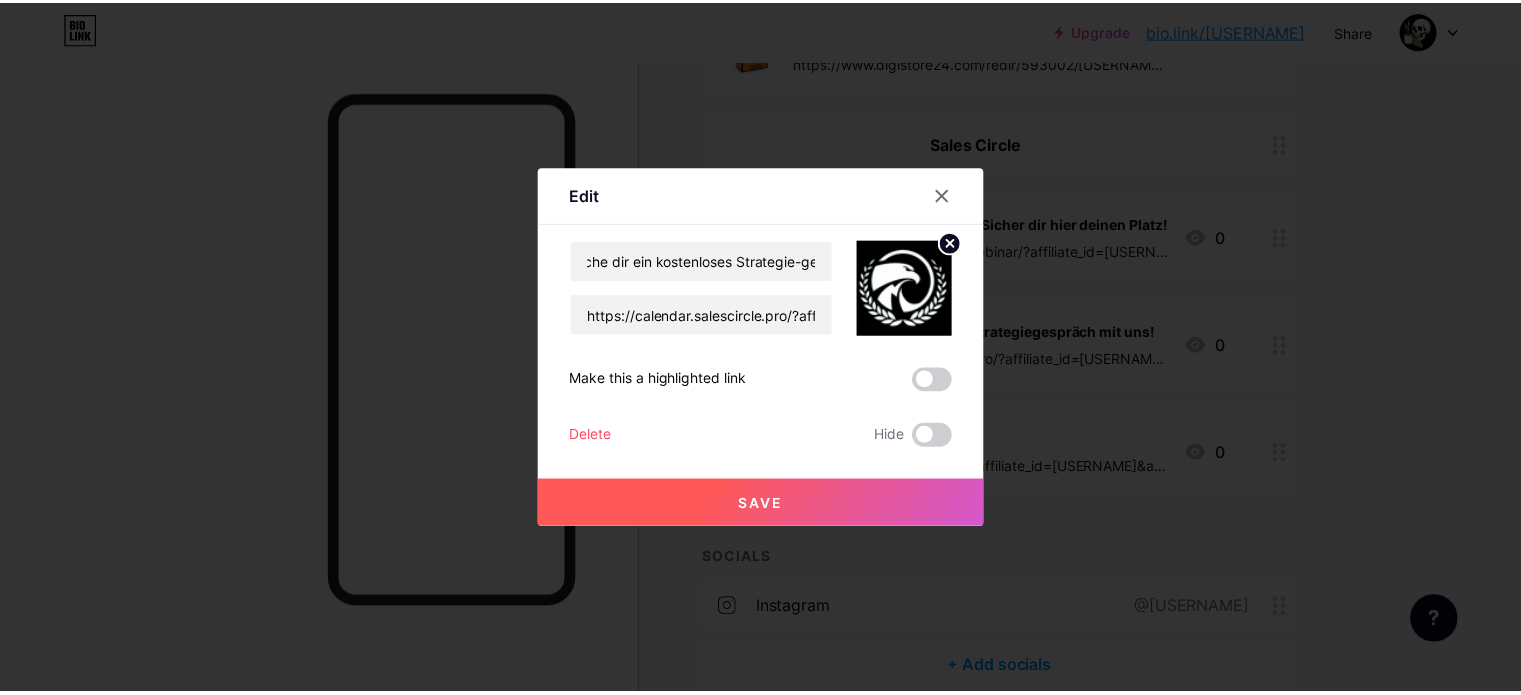 scroll, scrollTop: 0, scrollLeft: 0, axis: both 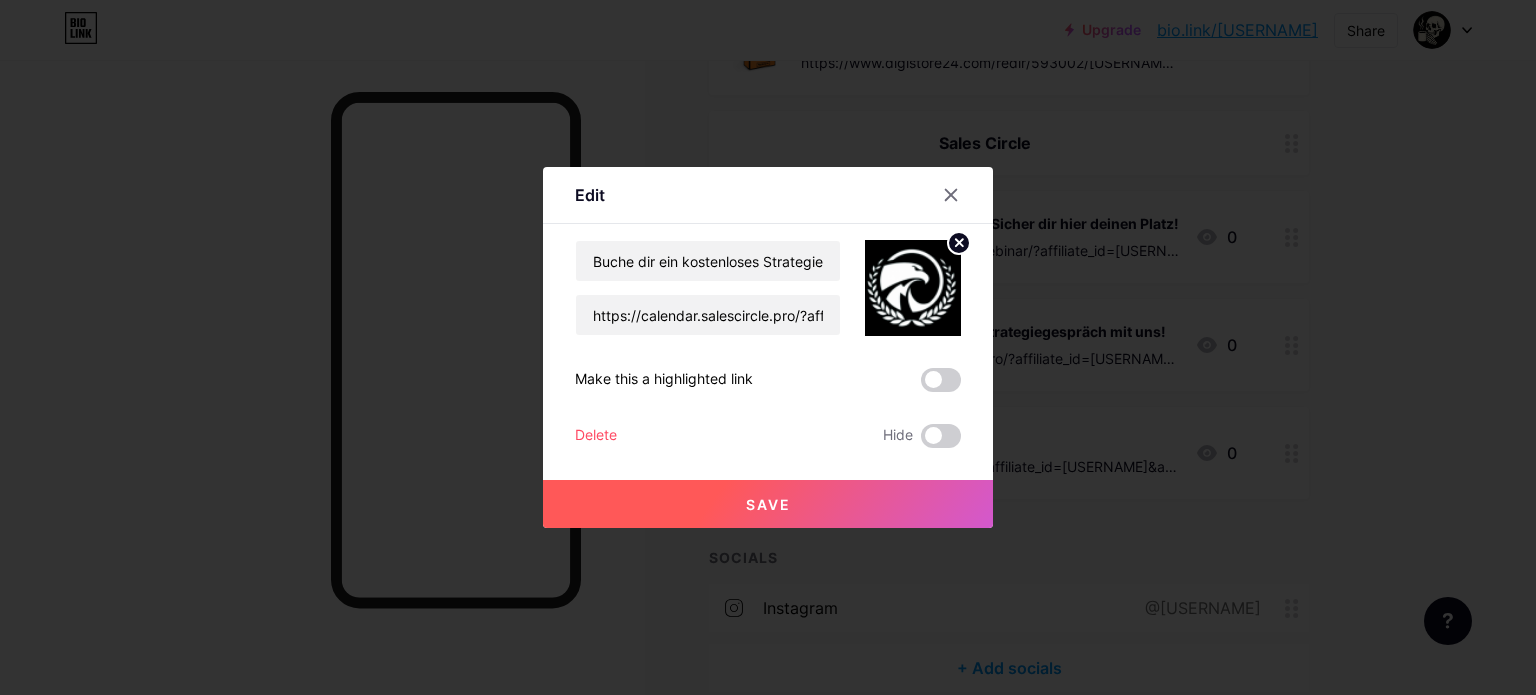 click on "Save" at bounding box center [768, 504] 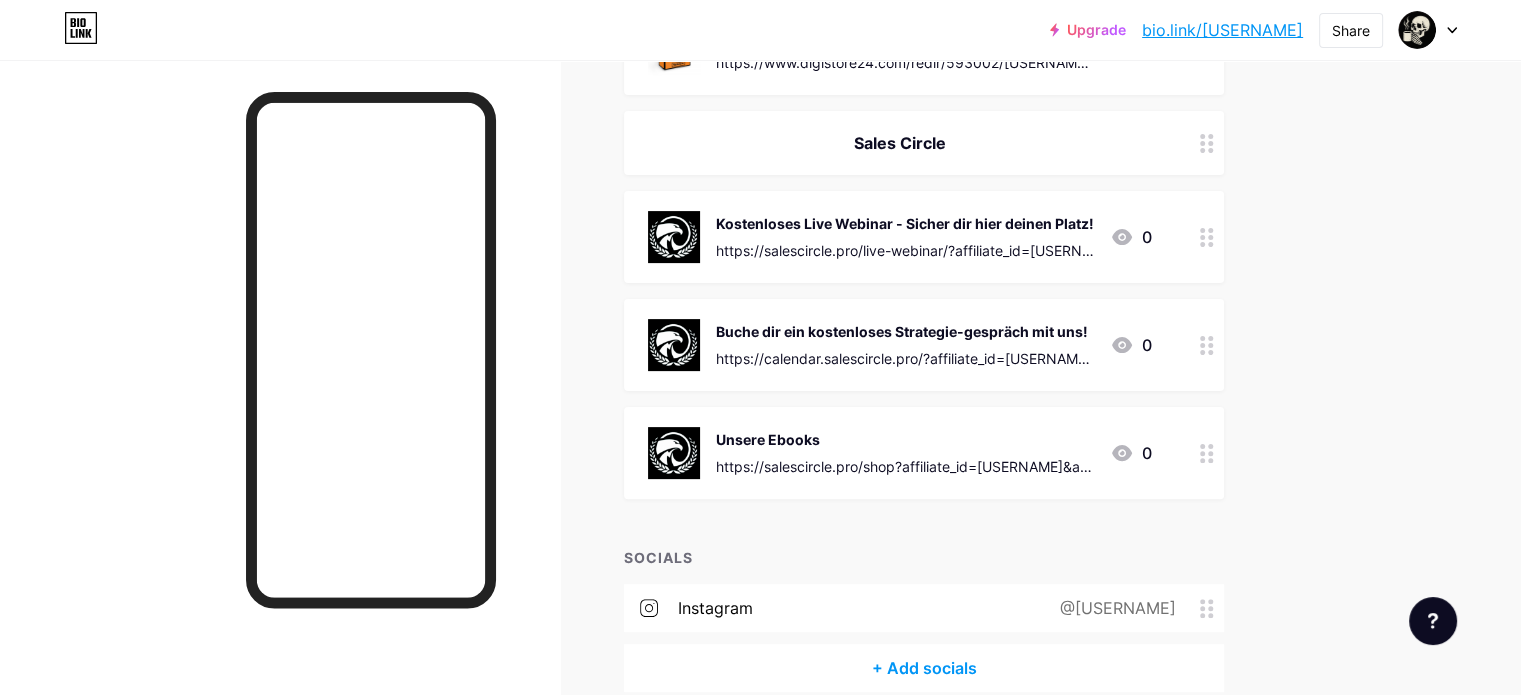 click on "Links
Posts
Design
Subscribers
NEW
Stats
Settings       + ADD LINK     + ADD EMBED
+ Add header
7 Tage AI Produkt Challenge
7 Tage AI Produkt Challenge - Infovideo
https://7tagechallengeinfos.funnelcockpit.com/
0
7 Tage AI Produkt Challenge
https://www.digistore24.com/redir/593002/[USERNAME]/CAMPAIGNKEY
0
Sales Circle
Kostenloses Live Webinar - Sicher dir hier deinen Platz!
https://salescircle.pro/live-webinar/?affiliate_id=[USERNAME]&appointmentsource=[USERNAME]
0
Buche dir ein kostenloses Strategie-gespräch  mit uns!
0
0" at bounding box center (654, 176) 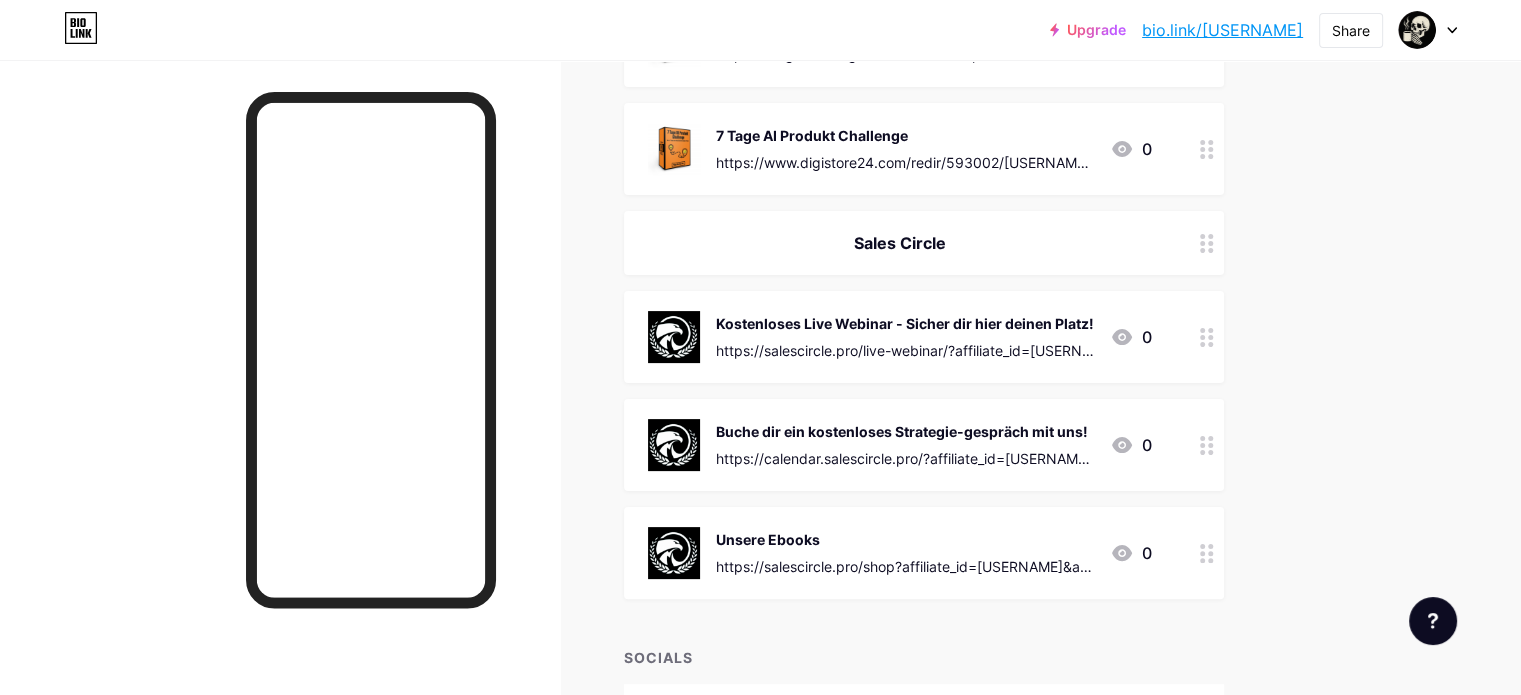 scroll, scrollTop: 300, scrollLeft: 0, axis: vertical 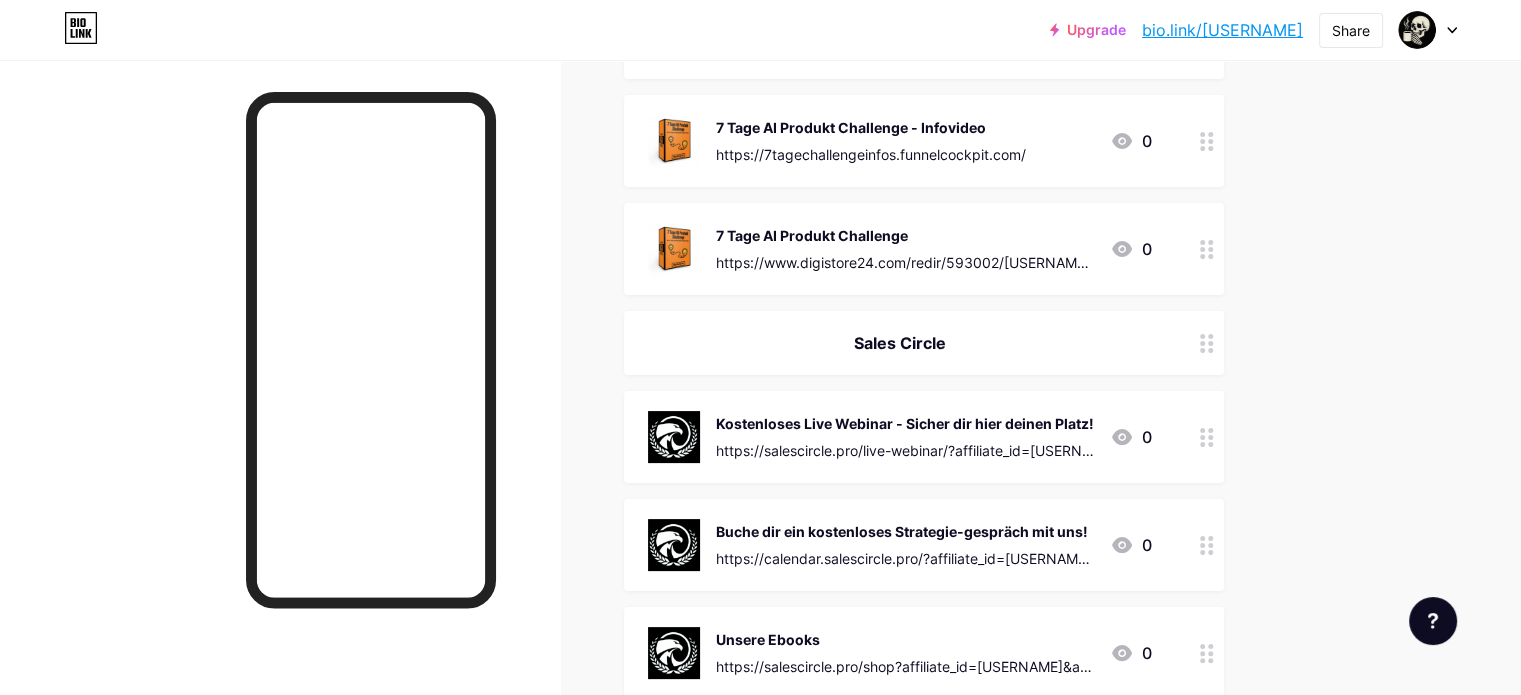 click on "Sales Circle" at bounding box center (900, 343) 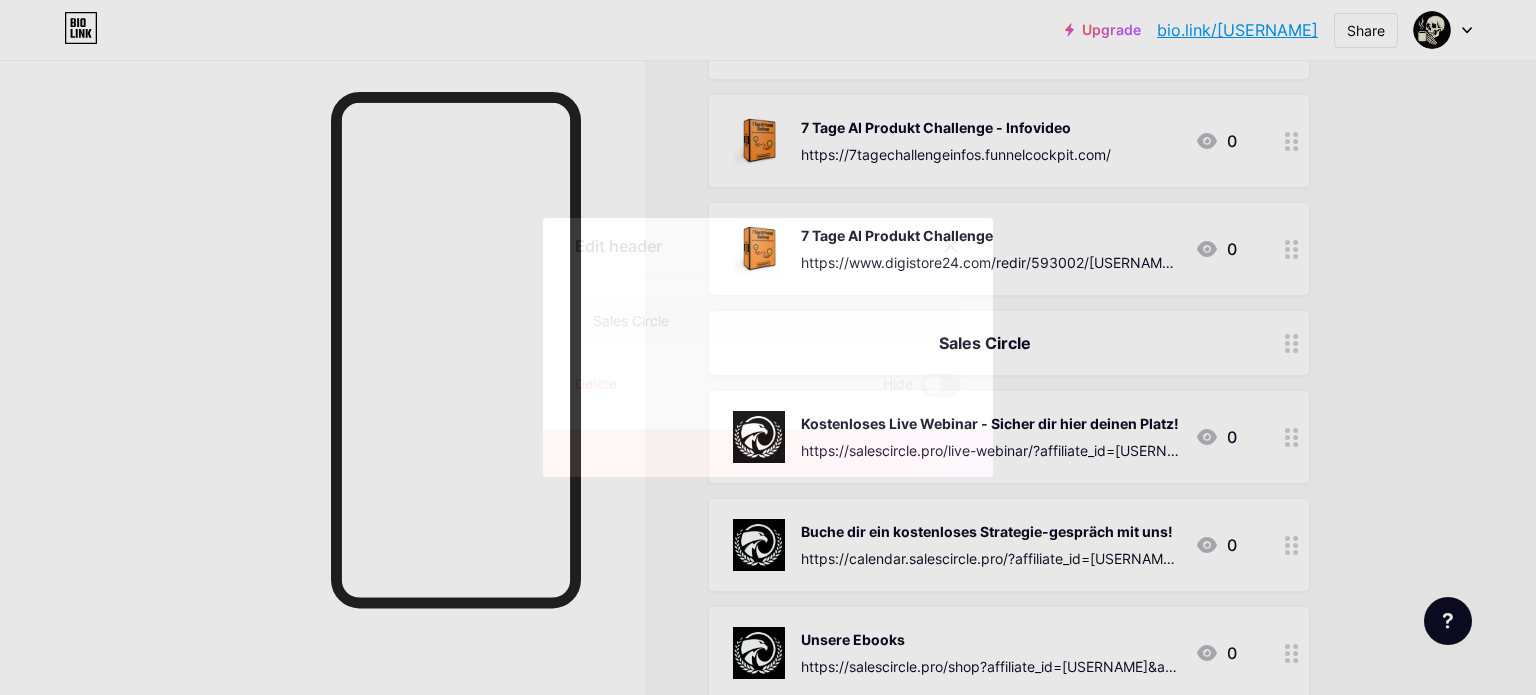 click at bounding box center (951, 246) 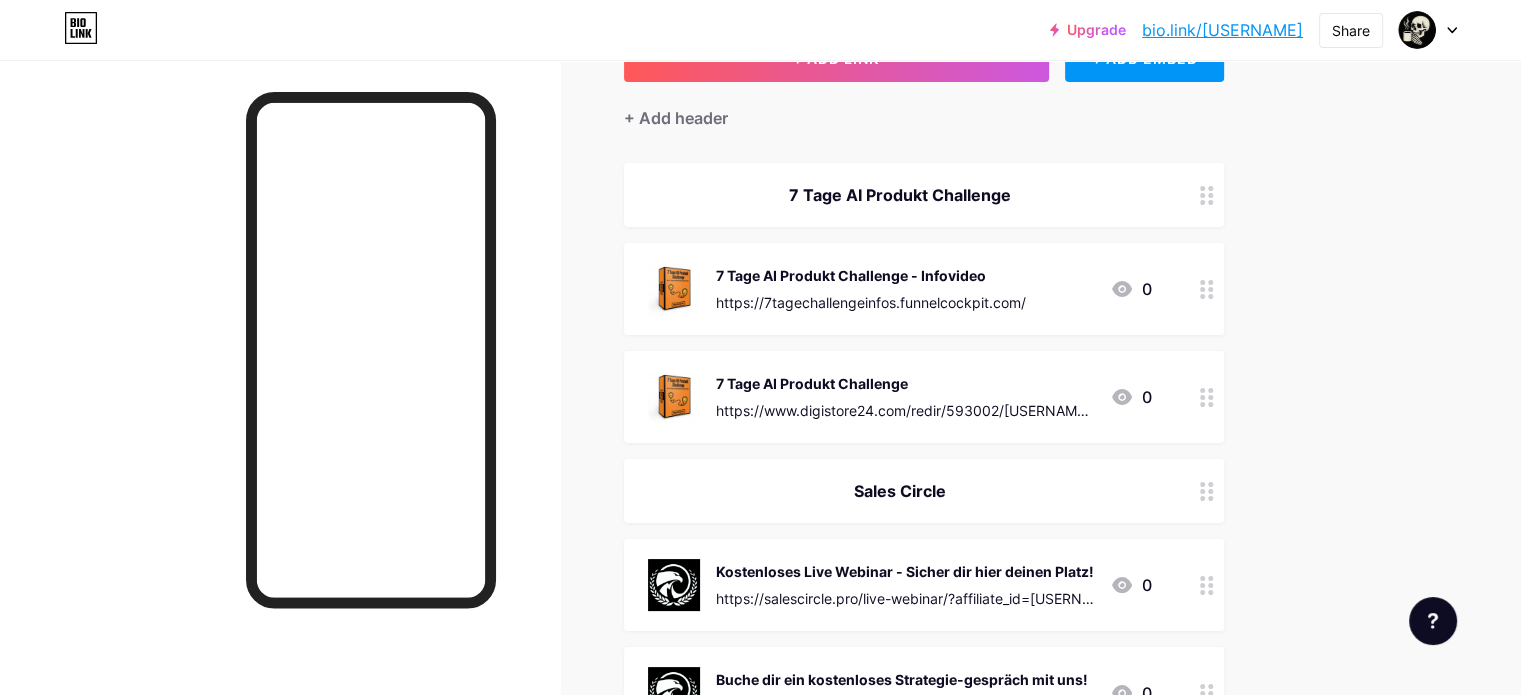 scroll, scrollTop: 0, scrollLeft: 0, axis: both 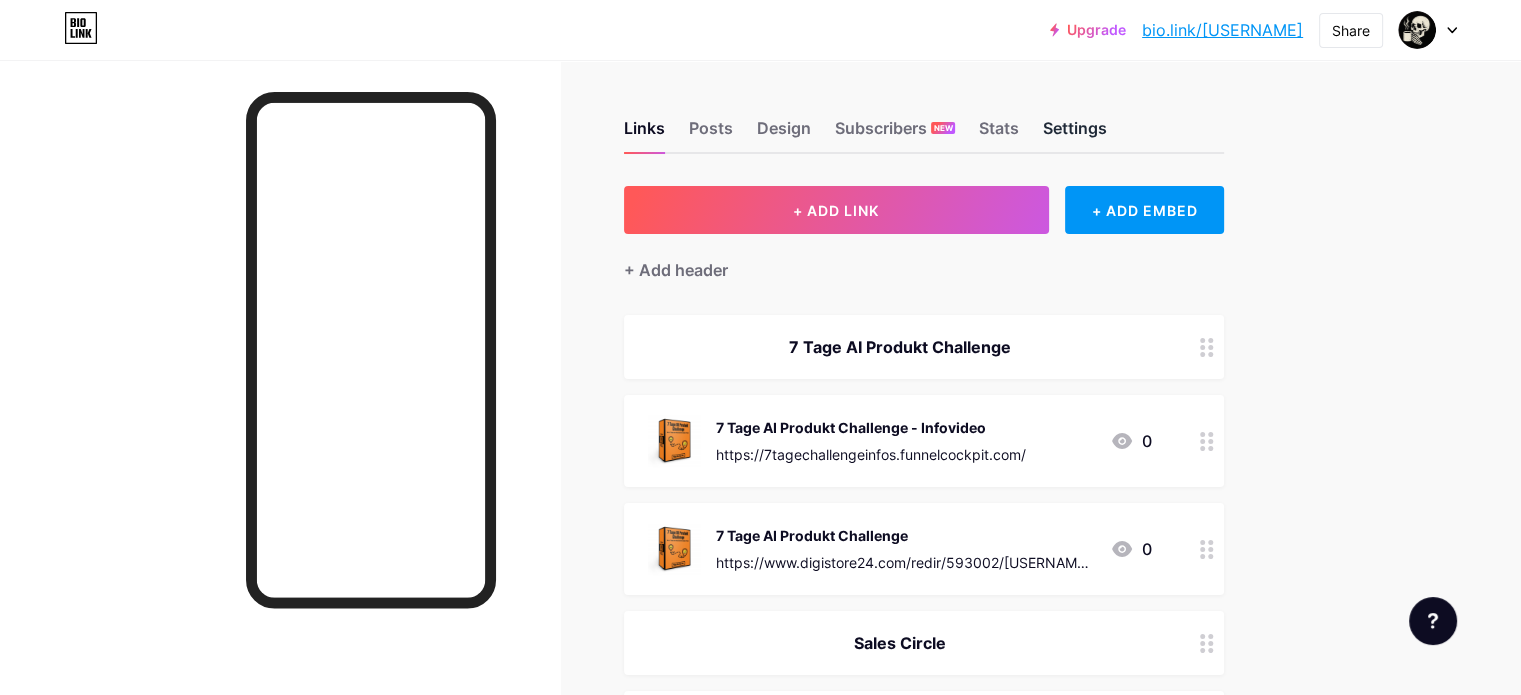 click on "Settings" at bounding box center [1075, 134] 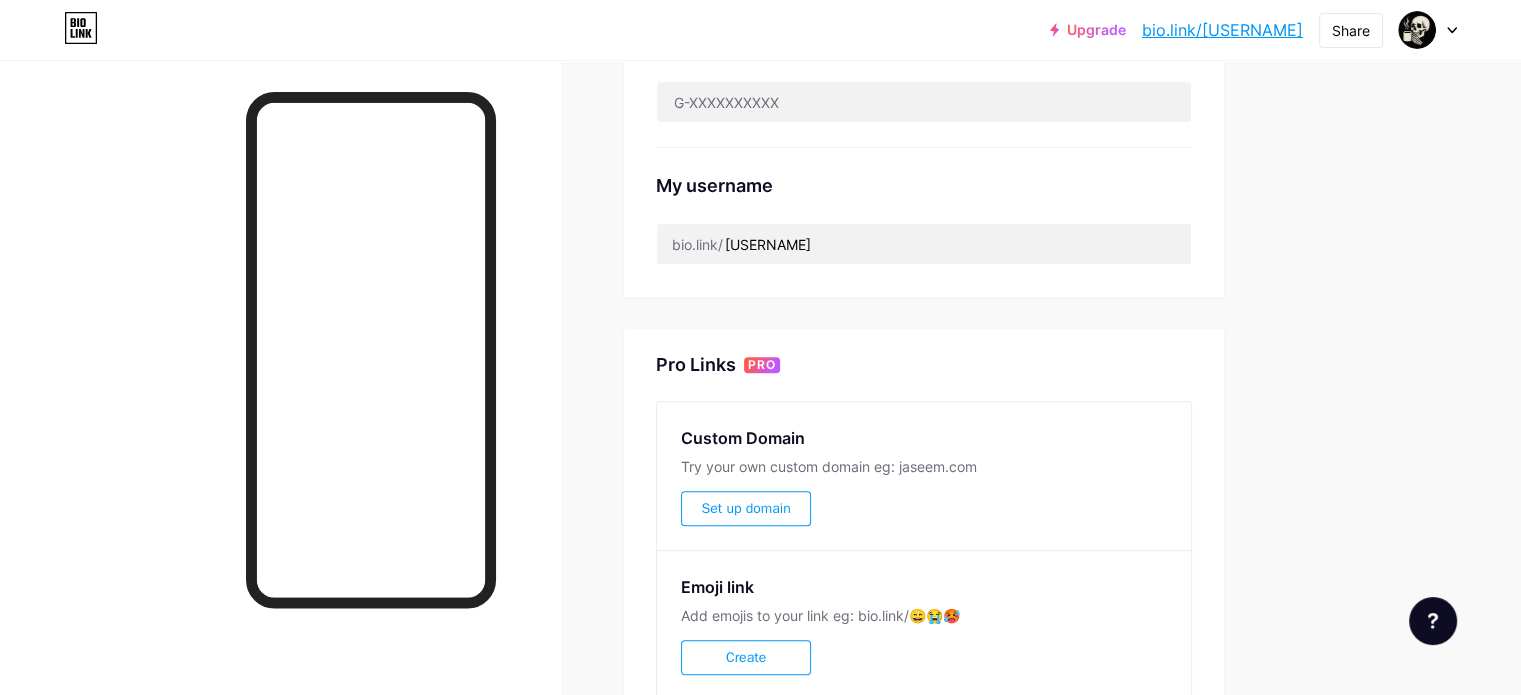 scroll, scrollTop: 700, scrollLeft: 0, axis: vertical 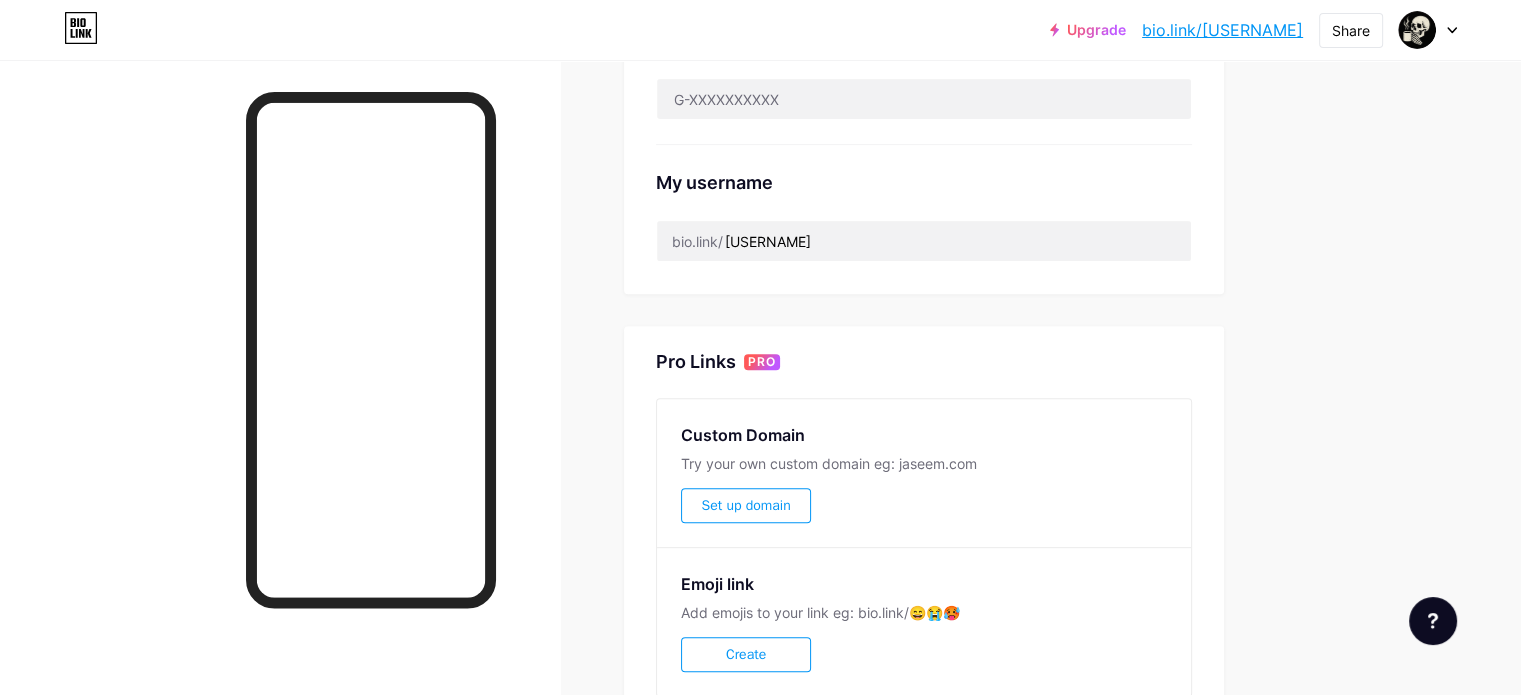 click at bounding box center (1428, 30) 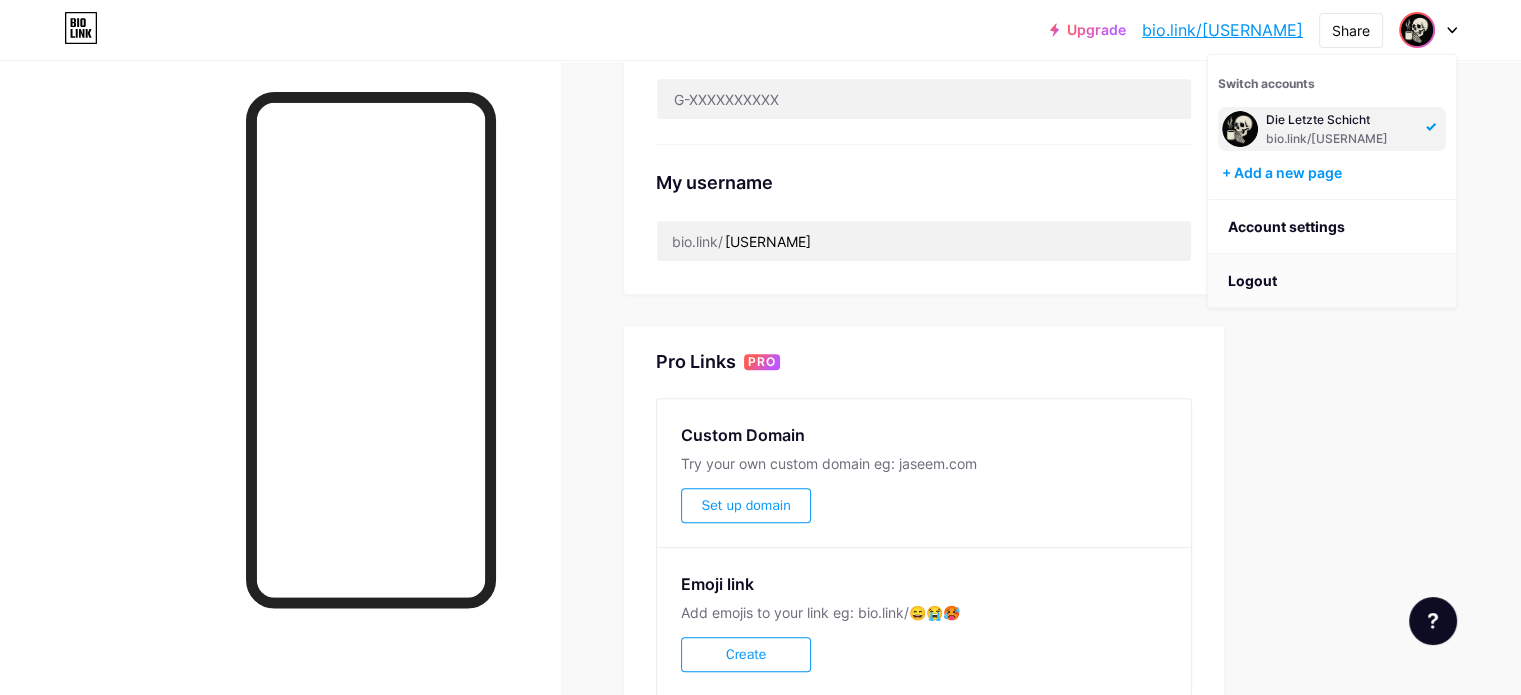 click on "Logout" at bounding box center [1332, 281] 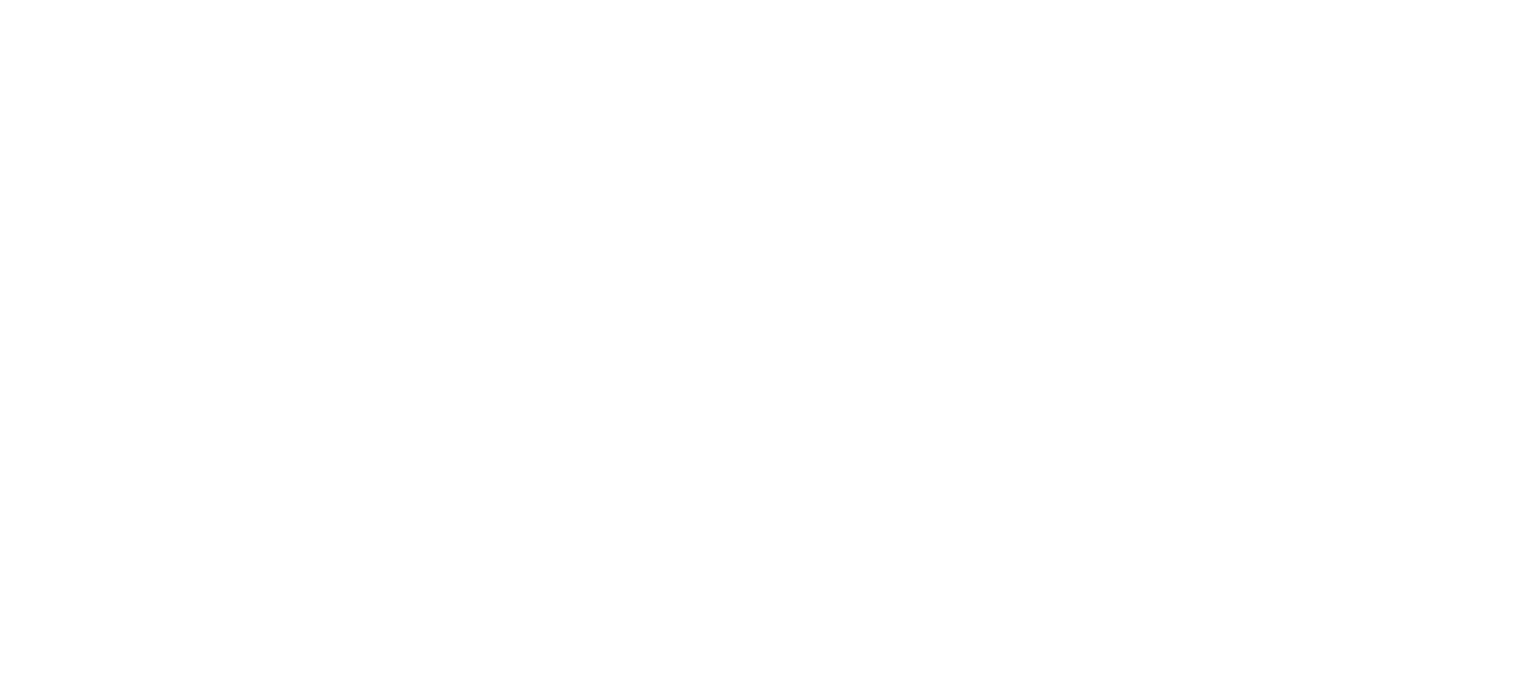 scroll, scrollTop: 0, scrollLeft: 0, axis: both 